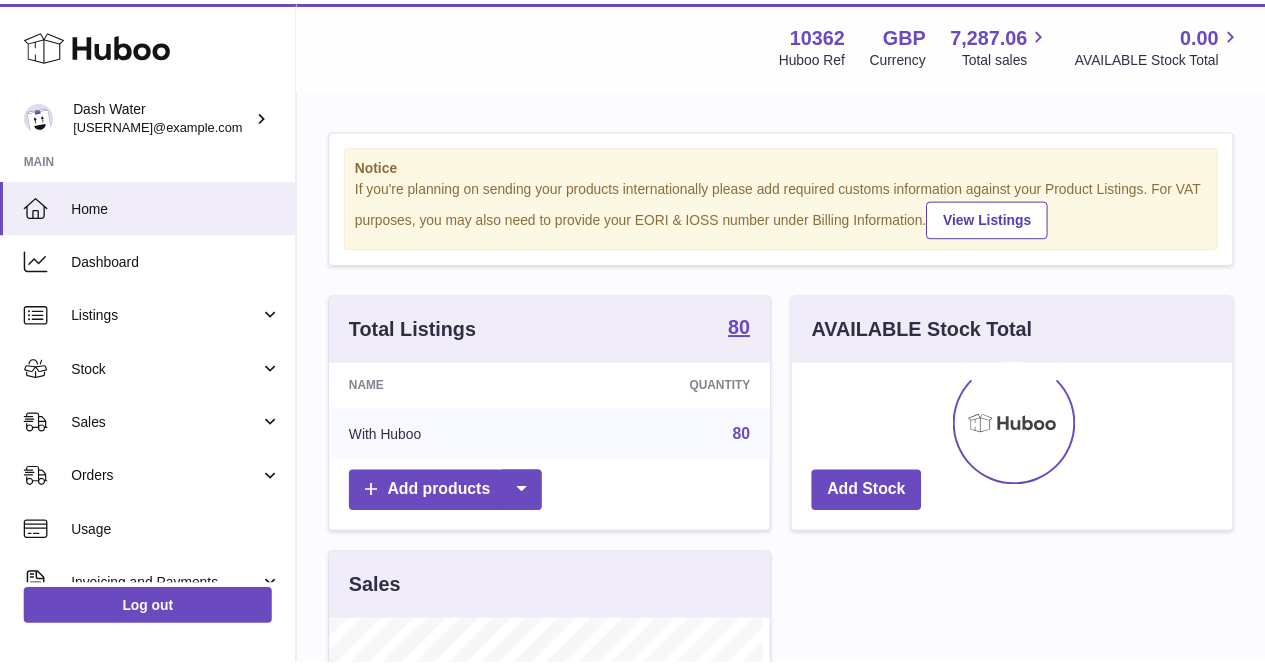 scroll, scrollTop: 0, scrollLeft: 0, axis: both 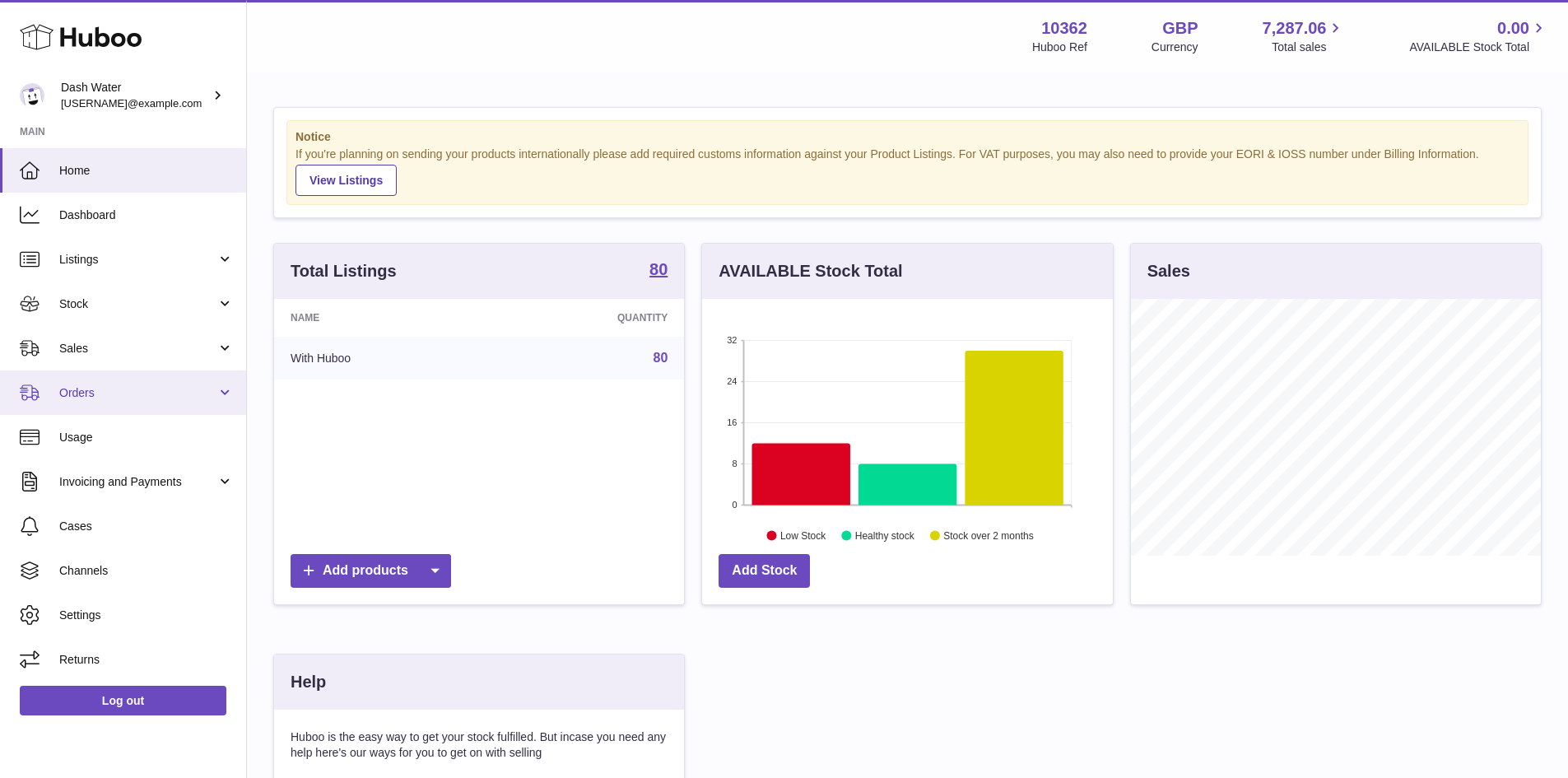click on "Orders" at bounding box center (123, 393) 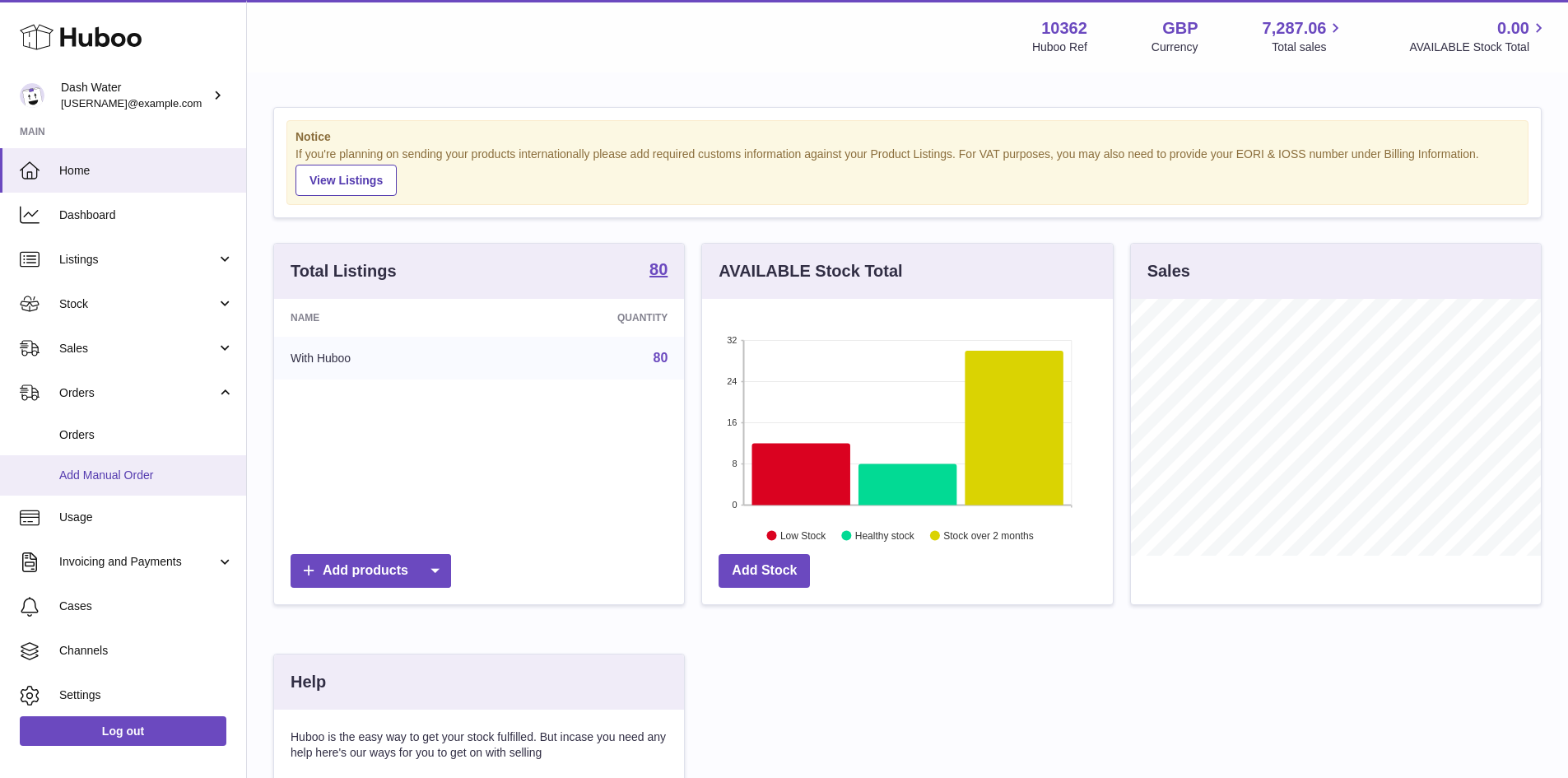 click on "Add Manual Order" at bounding box center (147, 475) 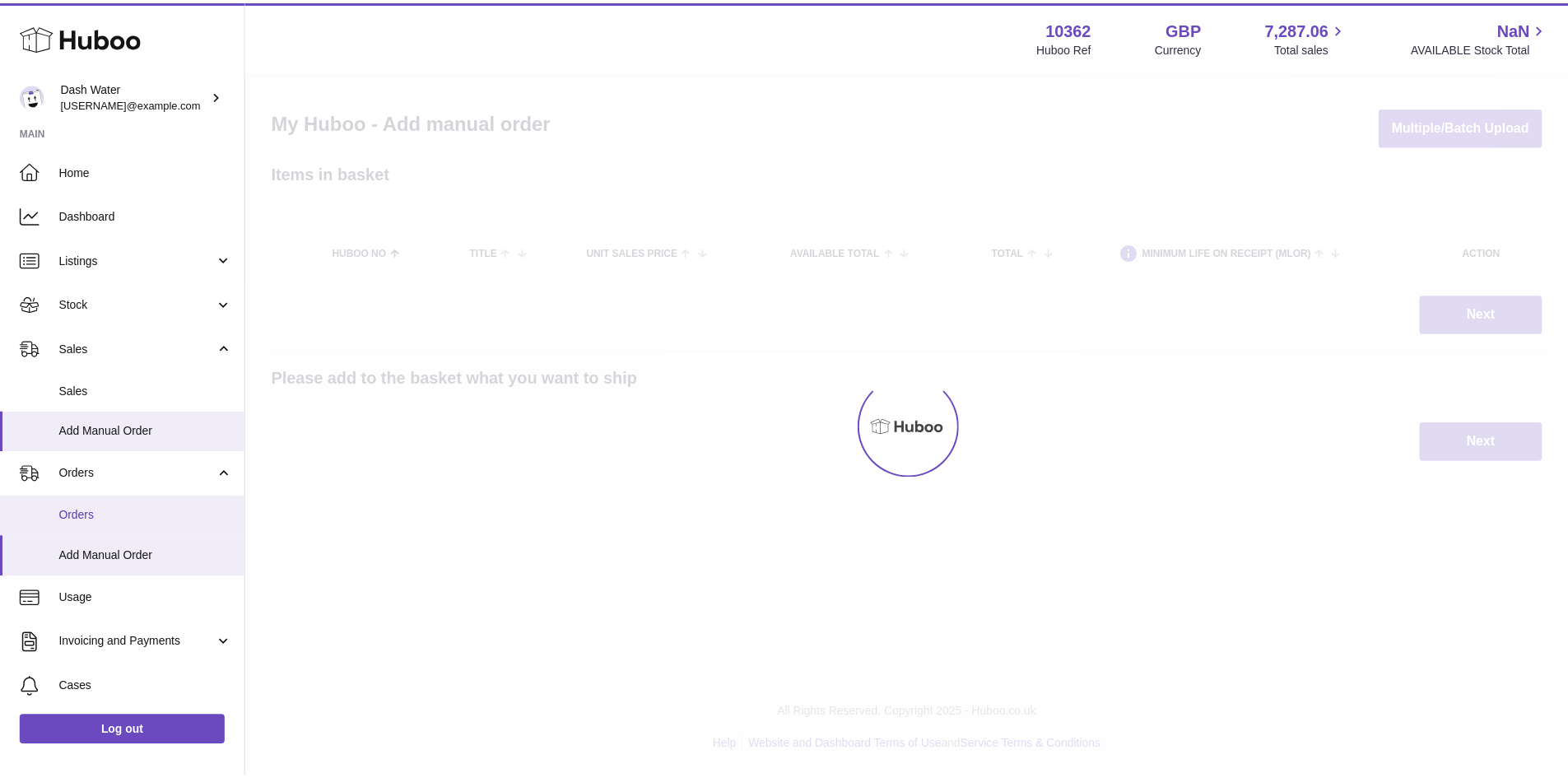 scroll, scrollTop: 0, scrollLeft: 0, axis: both 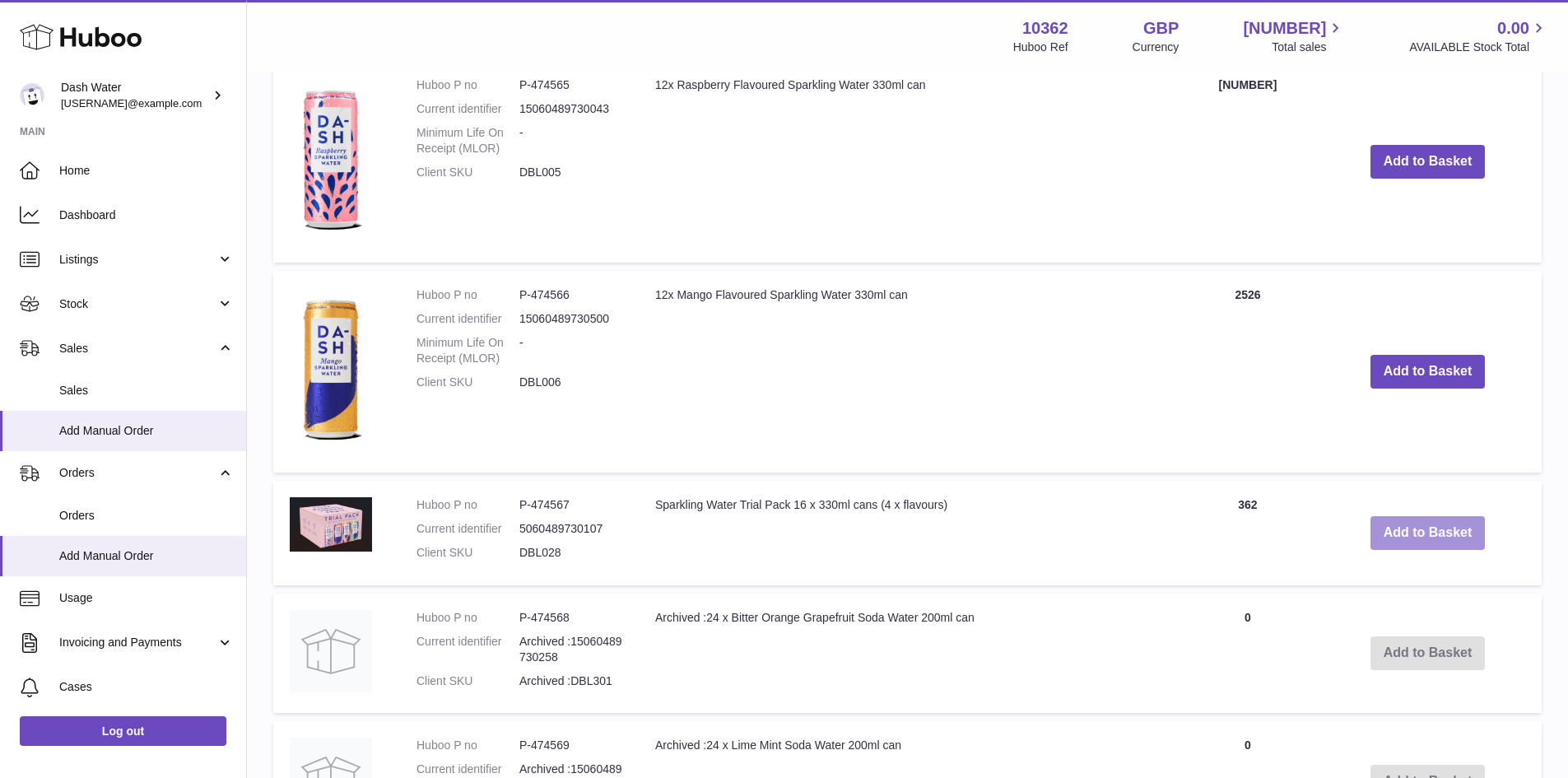 click on "Add to Basket" at bounding box center [1428, 533] 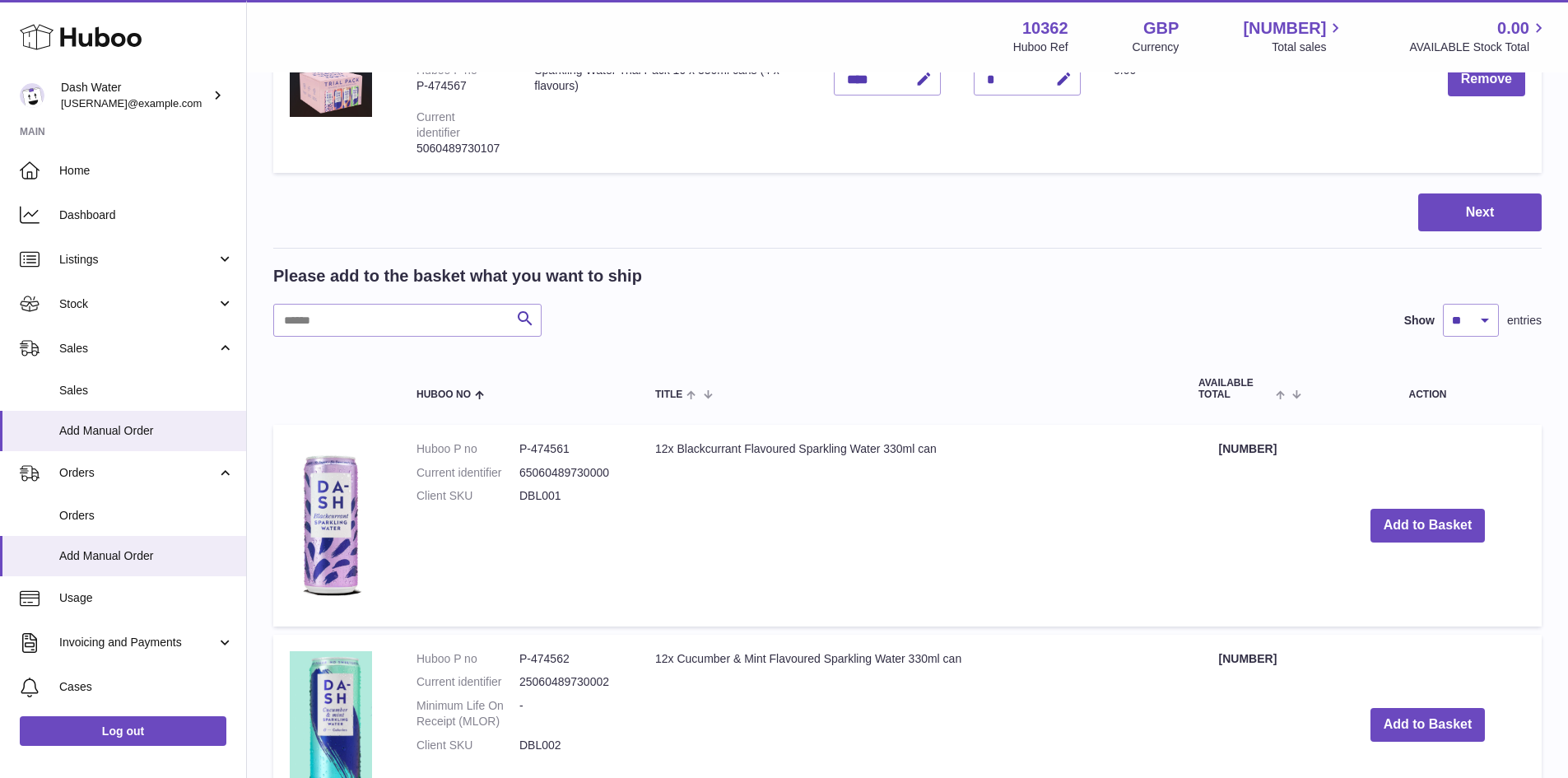scroll, scrollTop: 165, scrollLeft: 0, axis: vertical 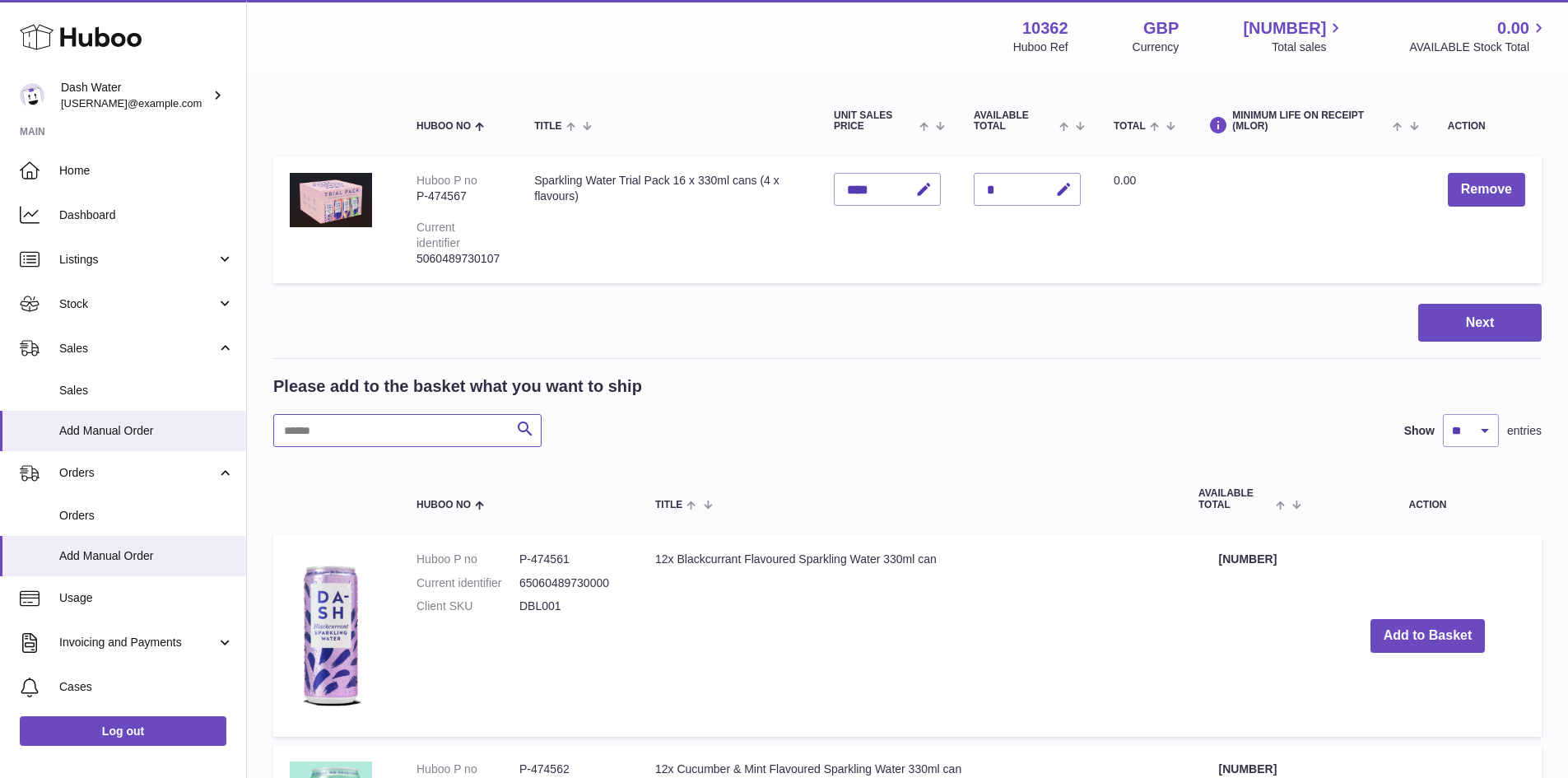 click at bounding box center (407, 431) 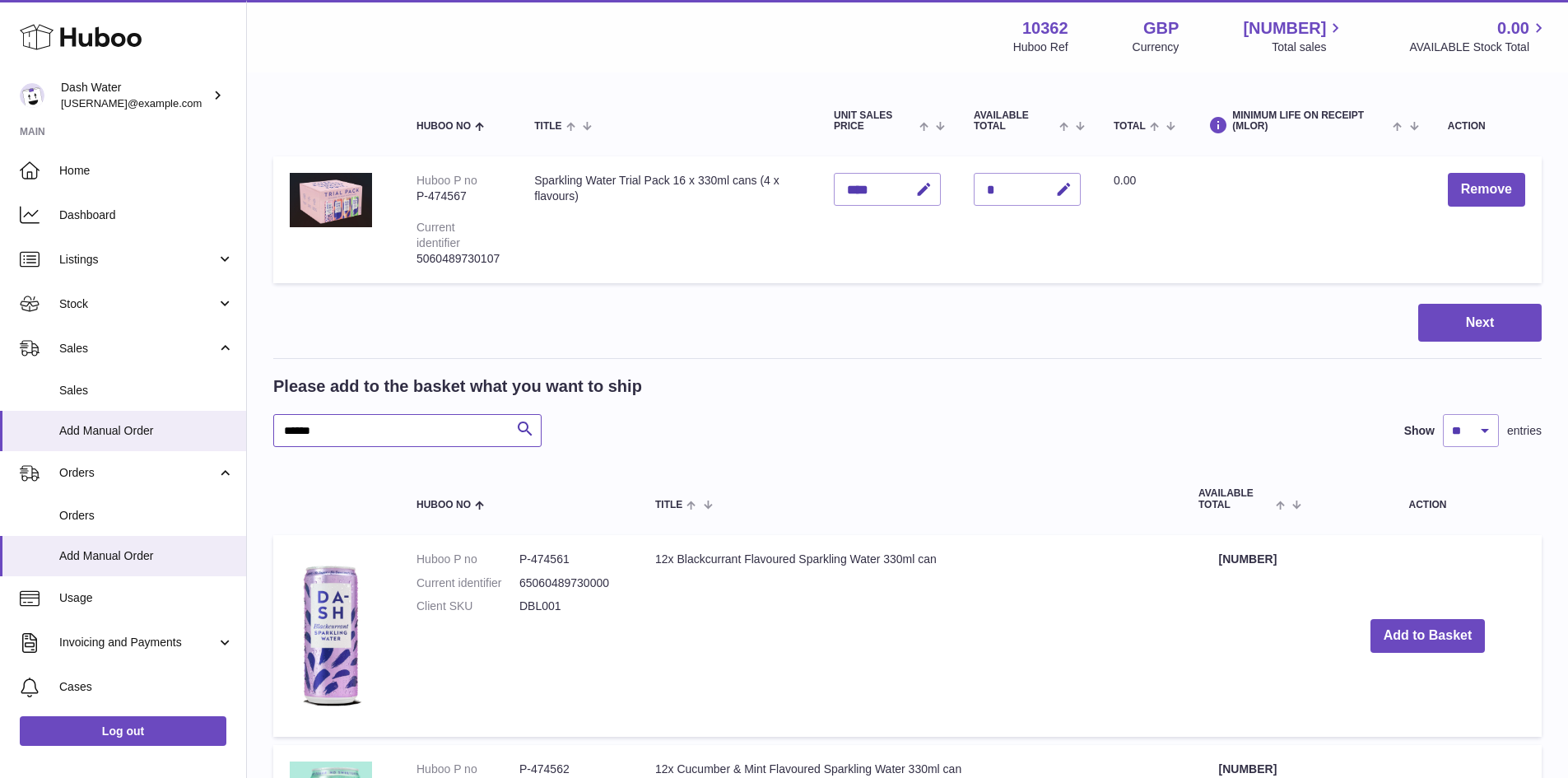 type on "******" 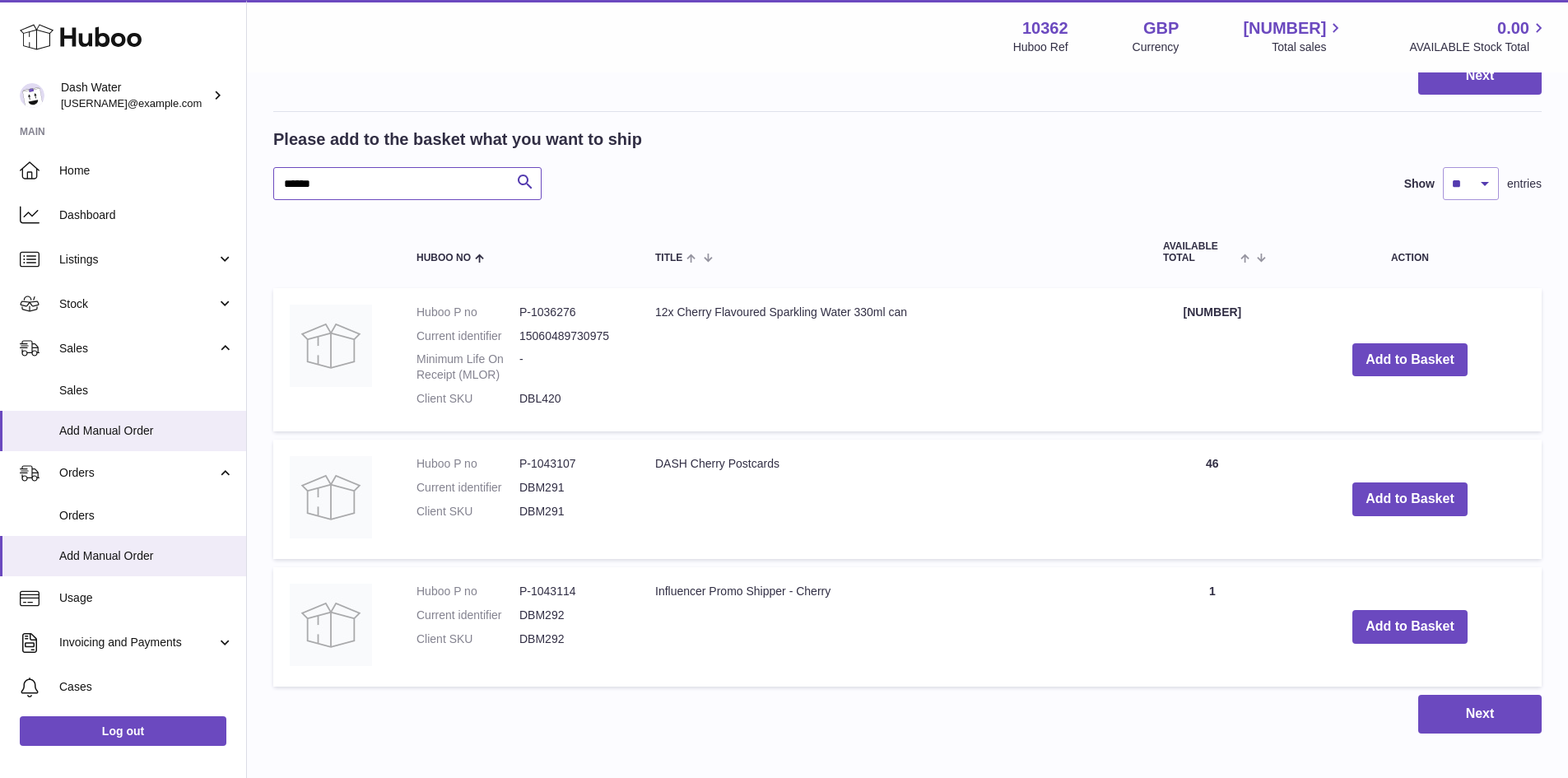 scroll, scrollTop: 497, scrollLeft: 0, axis: vertical 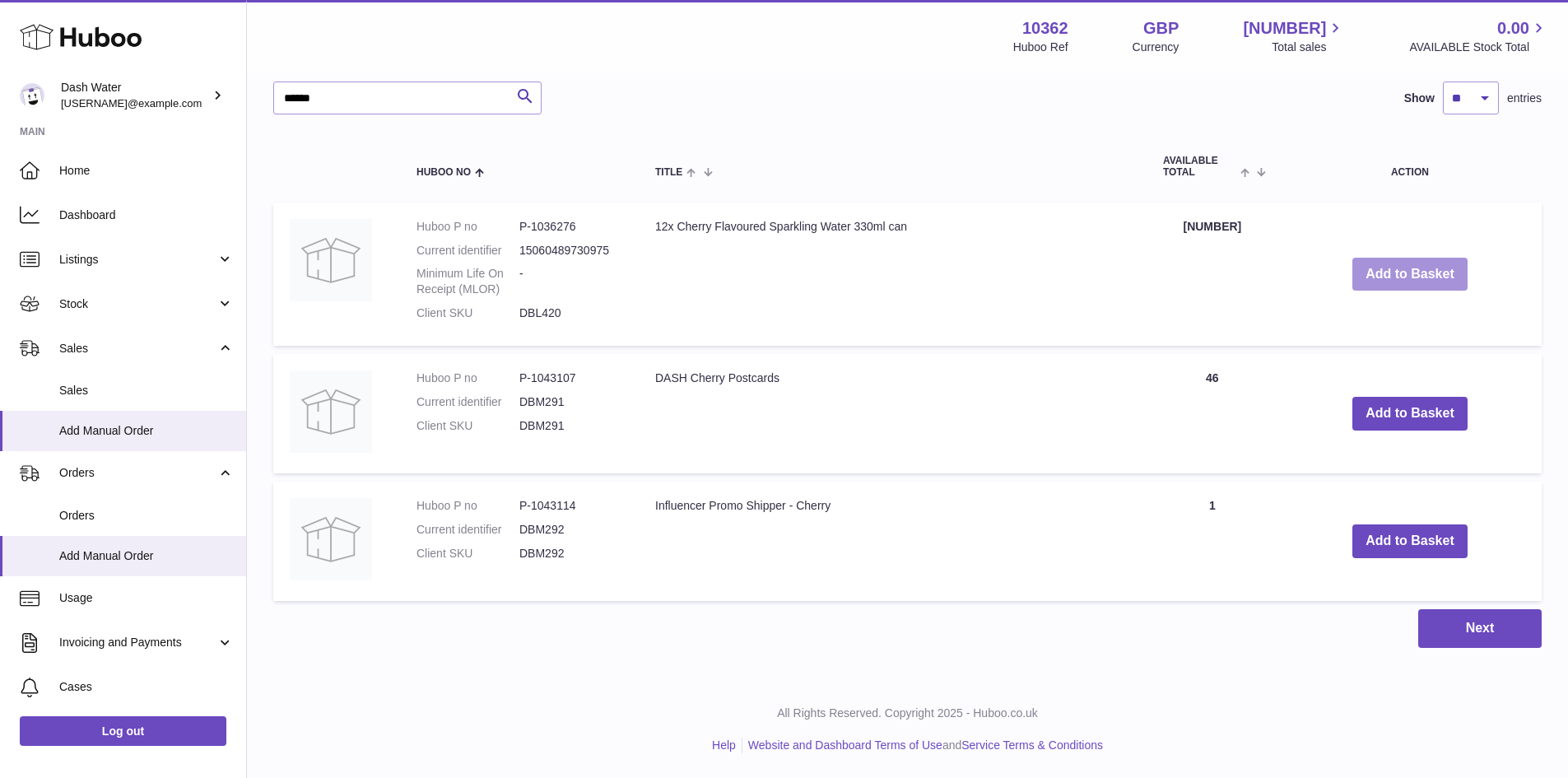 click on "Add to Basket" at bounding box center (1410, 274) 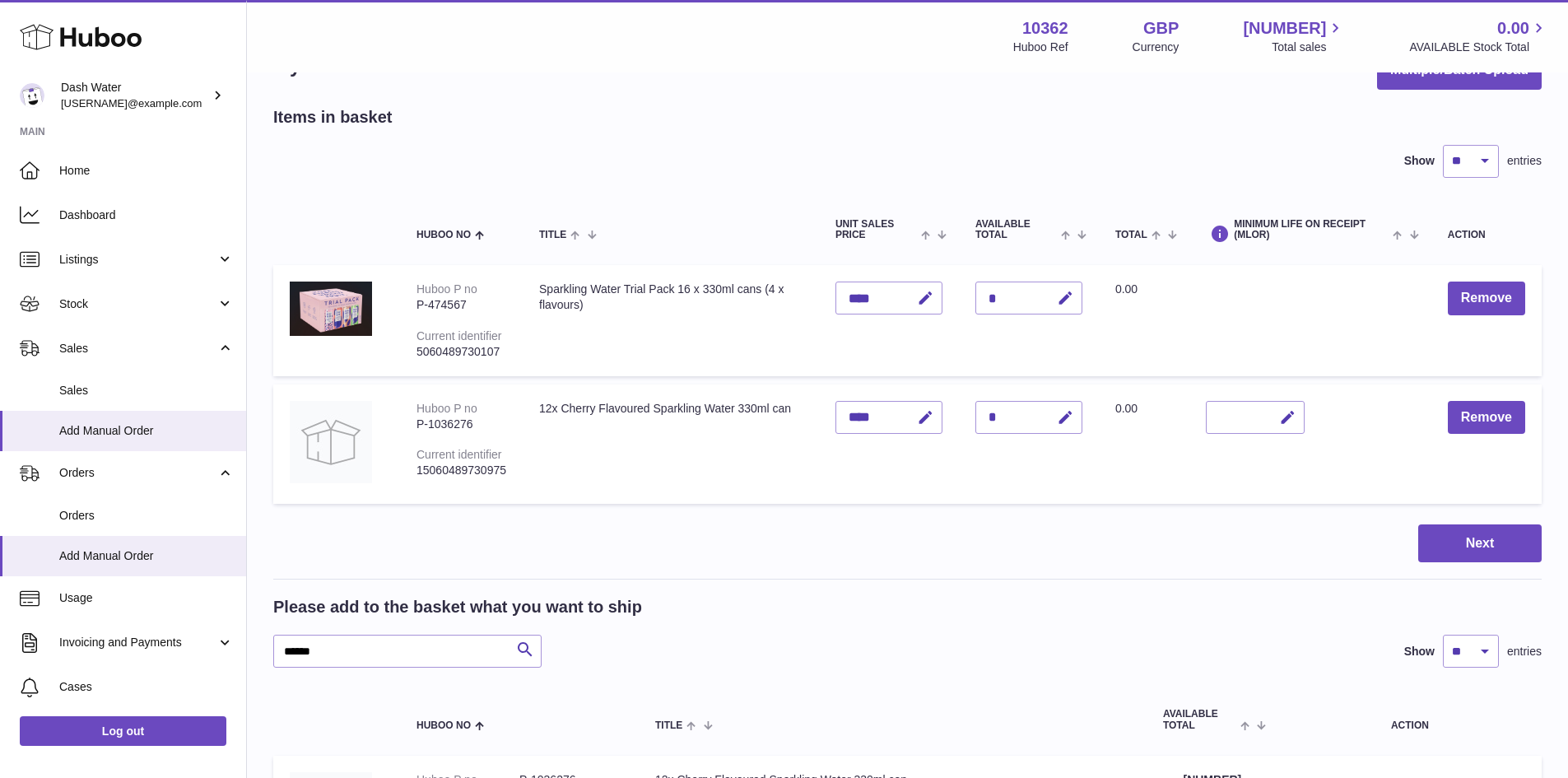 scroll, scrollTop: 0, scrollLeft: 0, axis: both 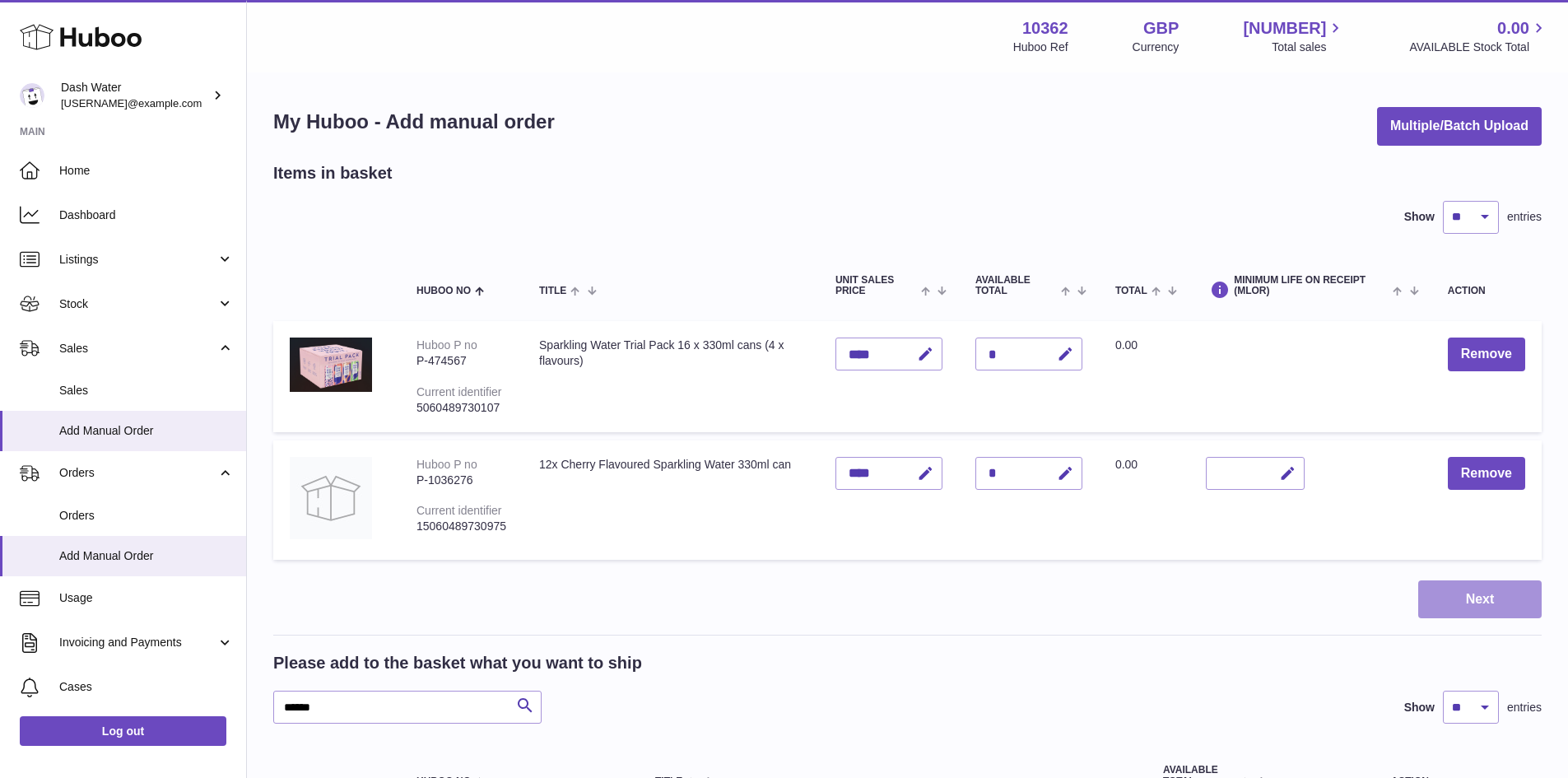 click on "Next" at bounding box center (1480, 599) 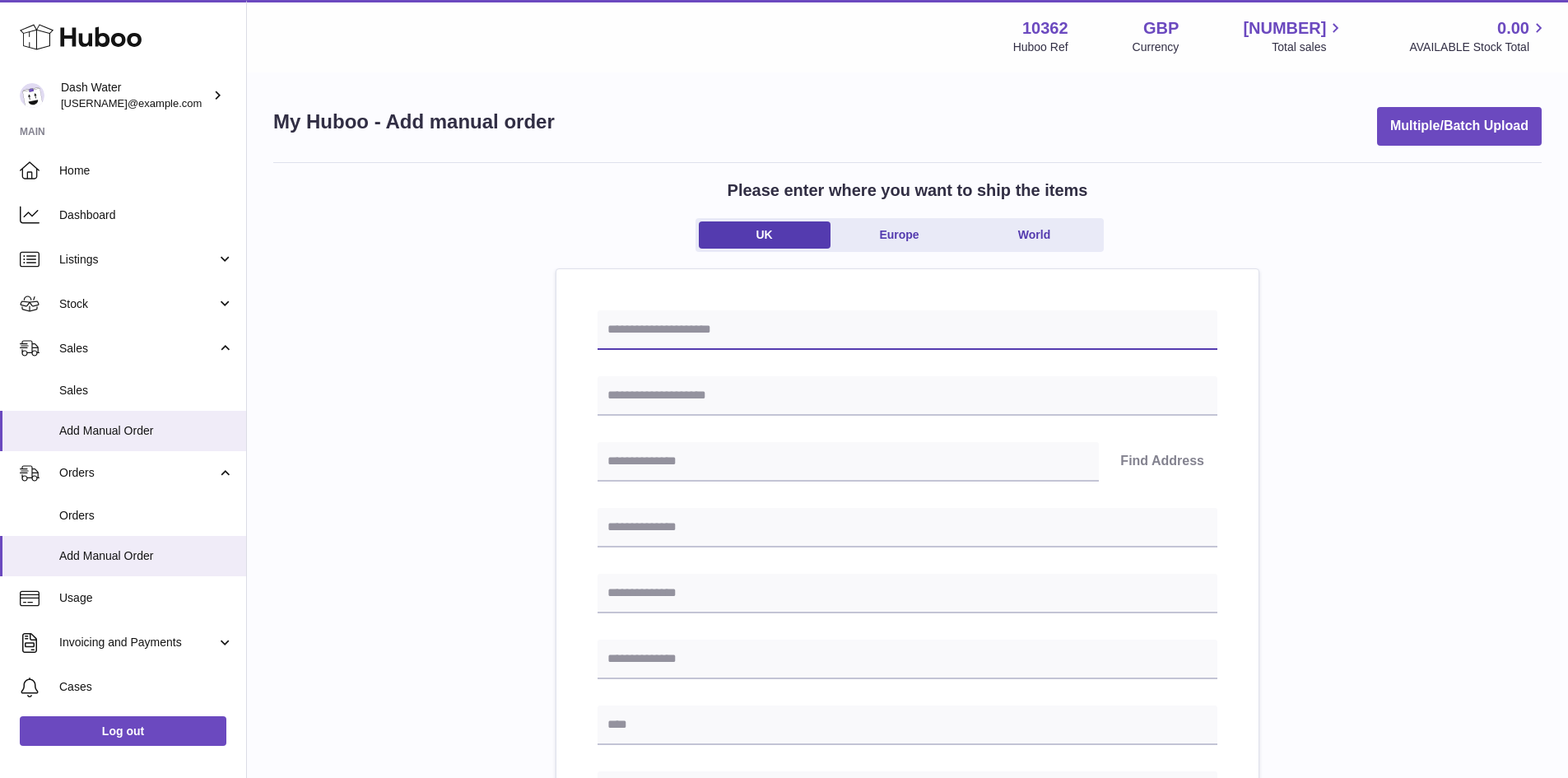 click at bounding box center (907, 330) 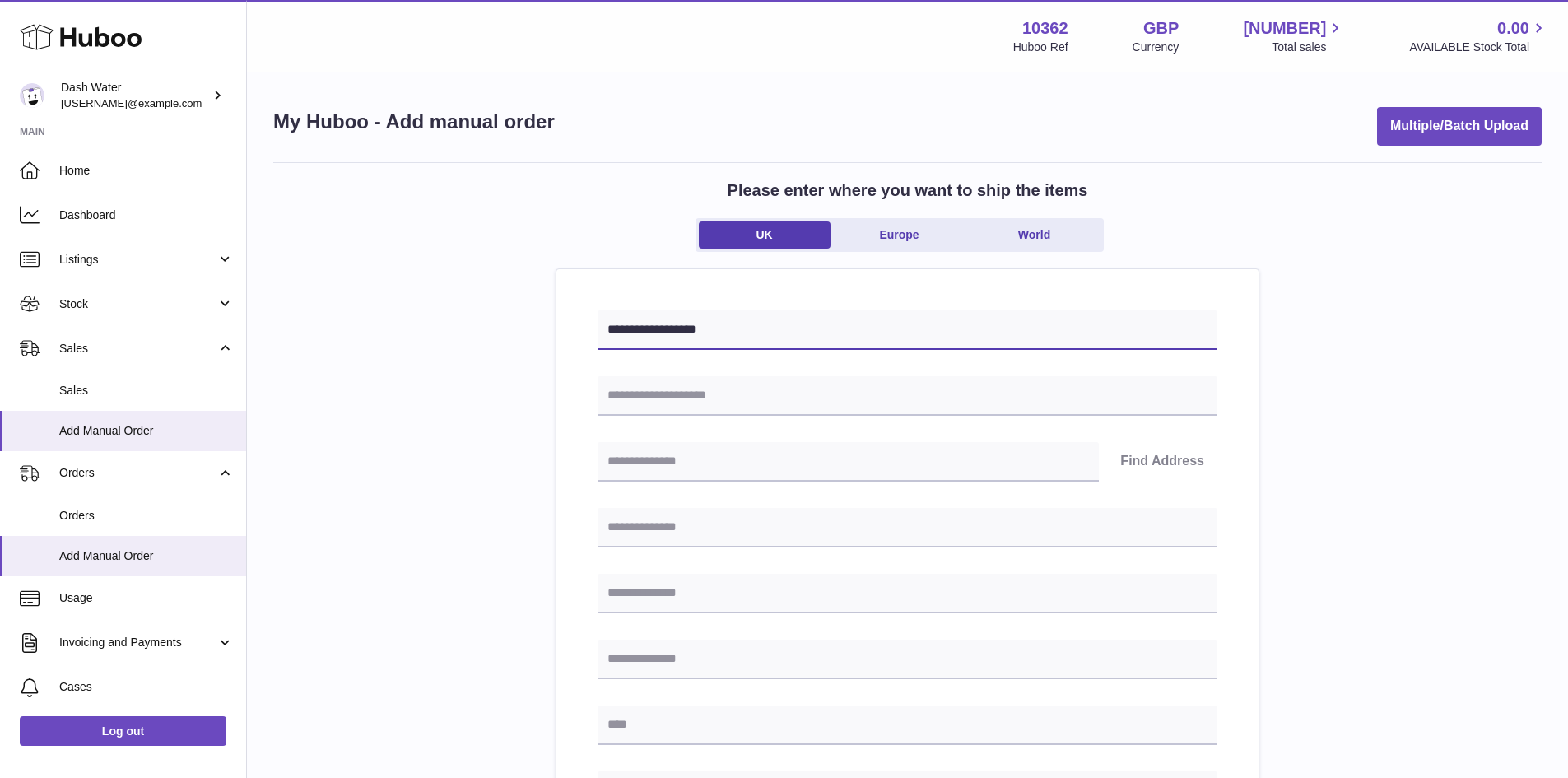 type on "**********" 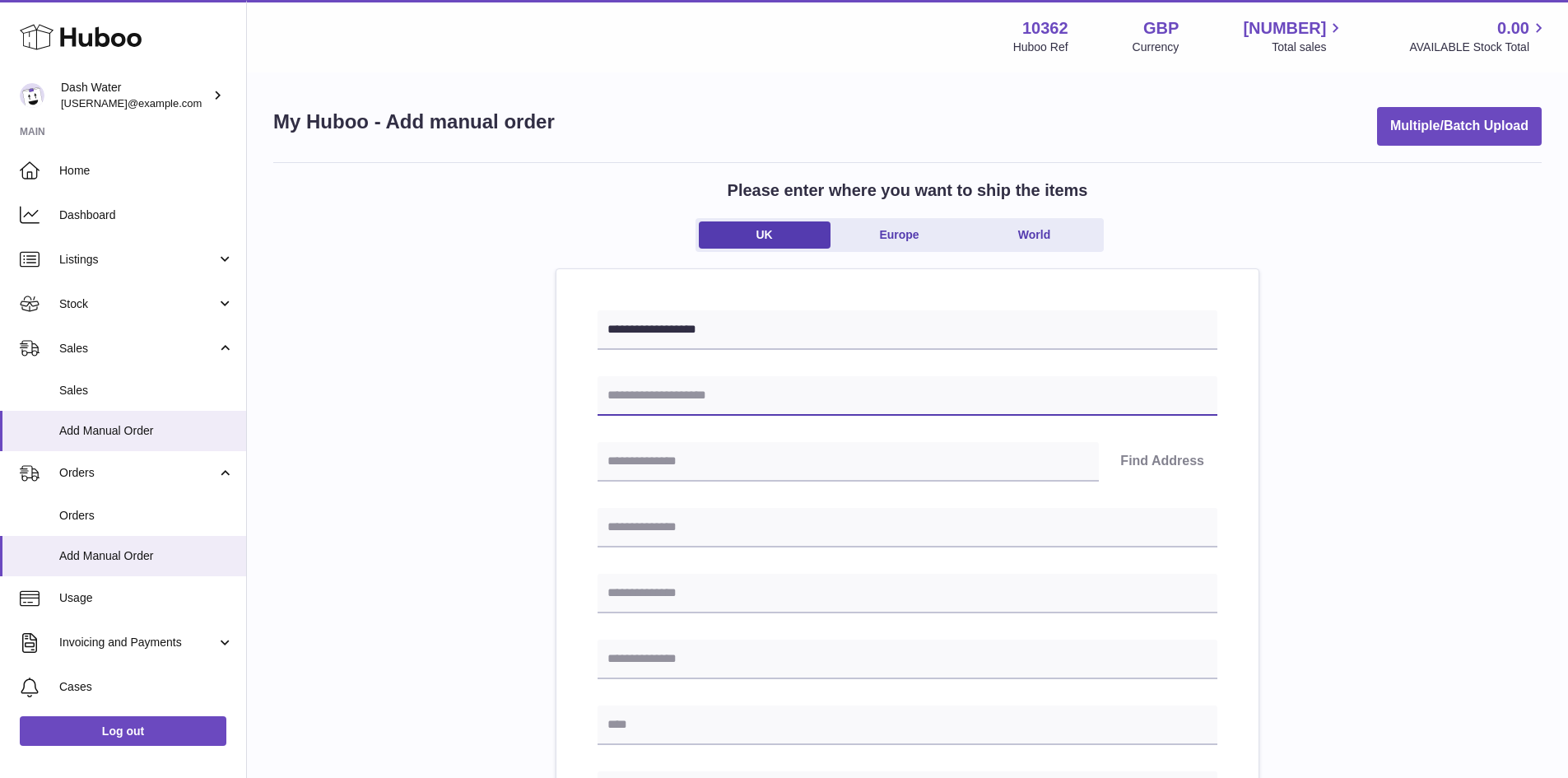 click at bounding box center [907, 396] 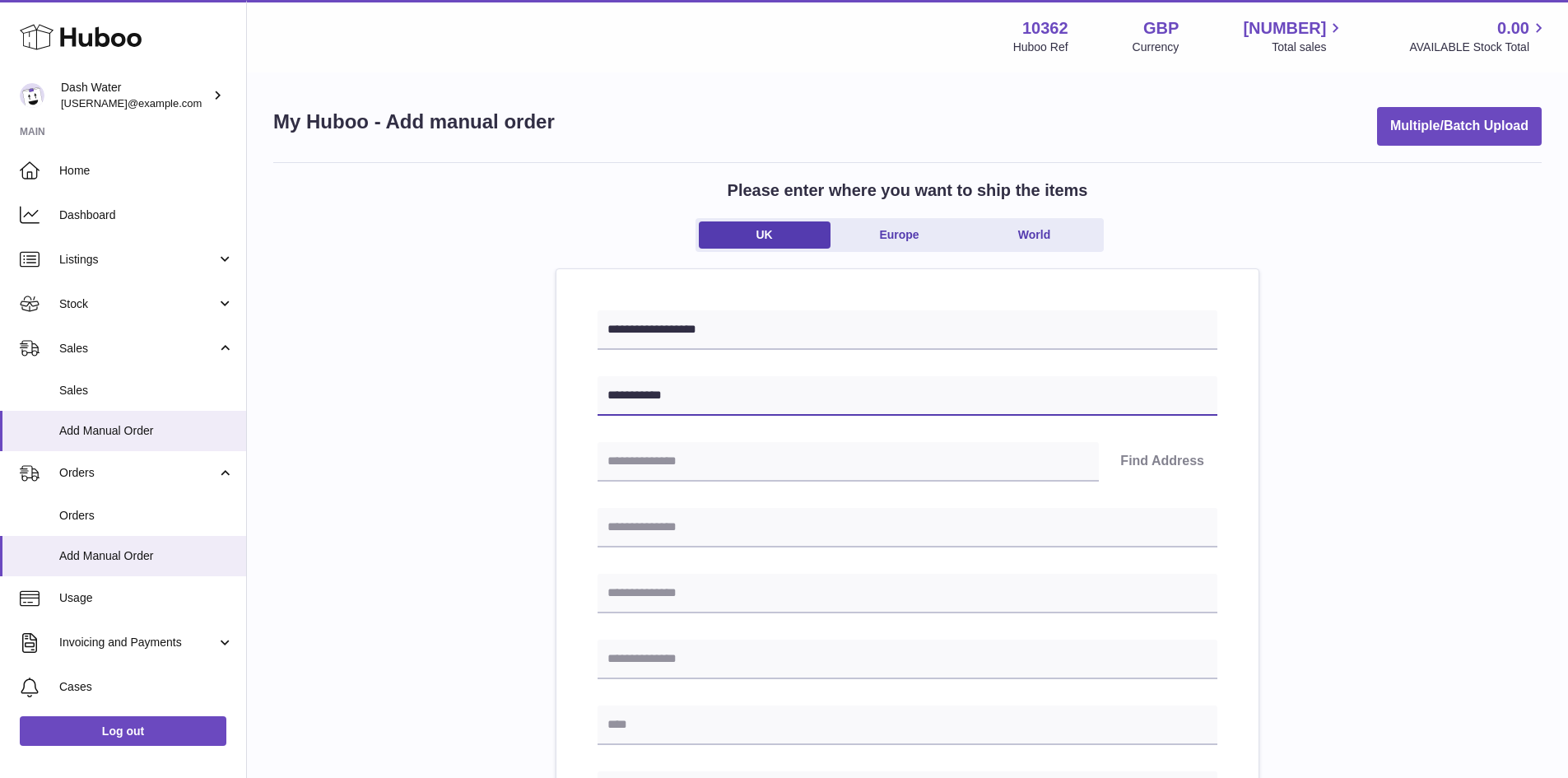 type on "**********" 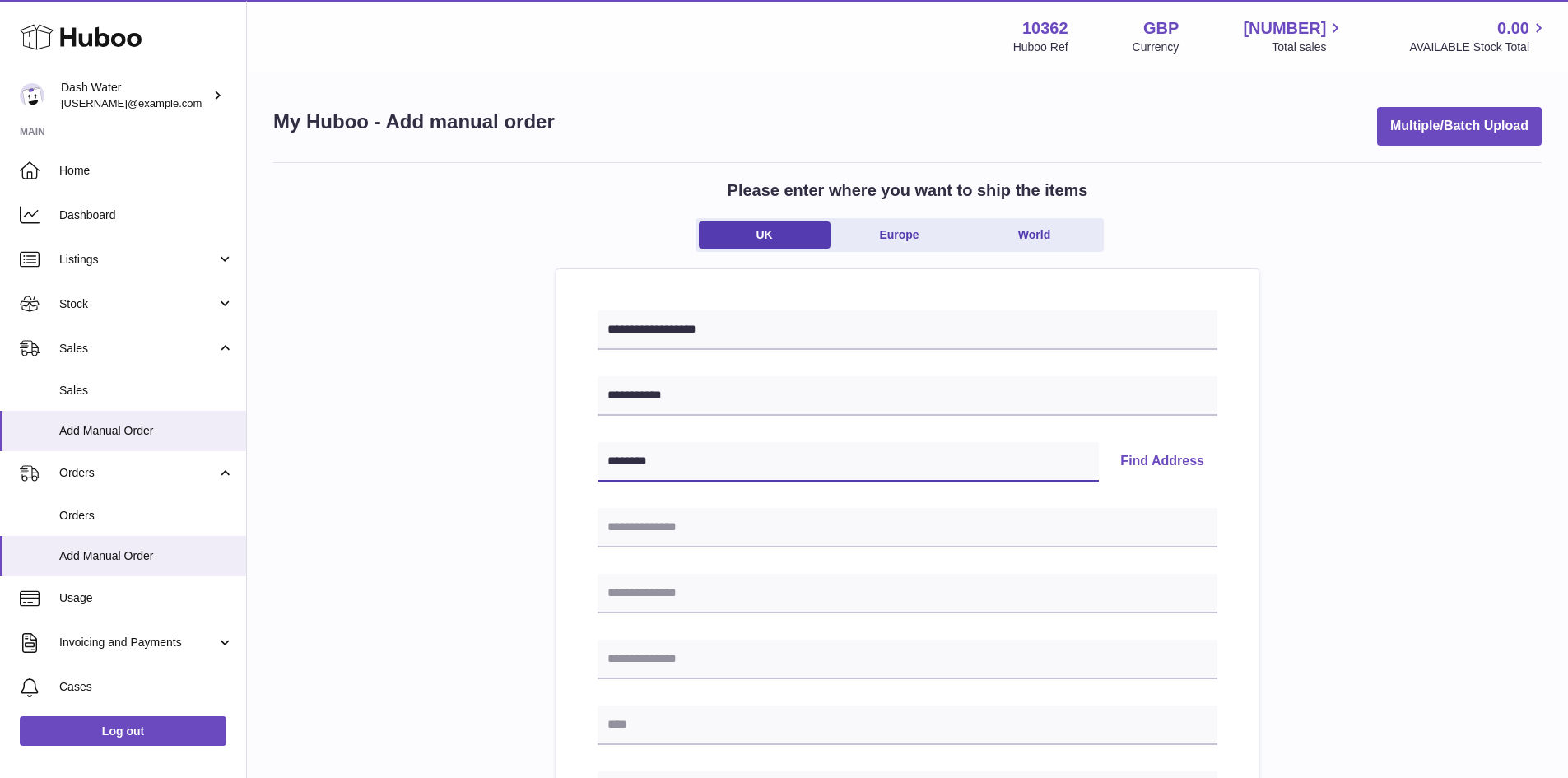 type on "********" 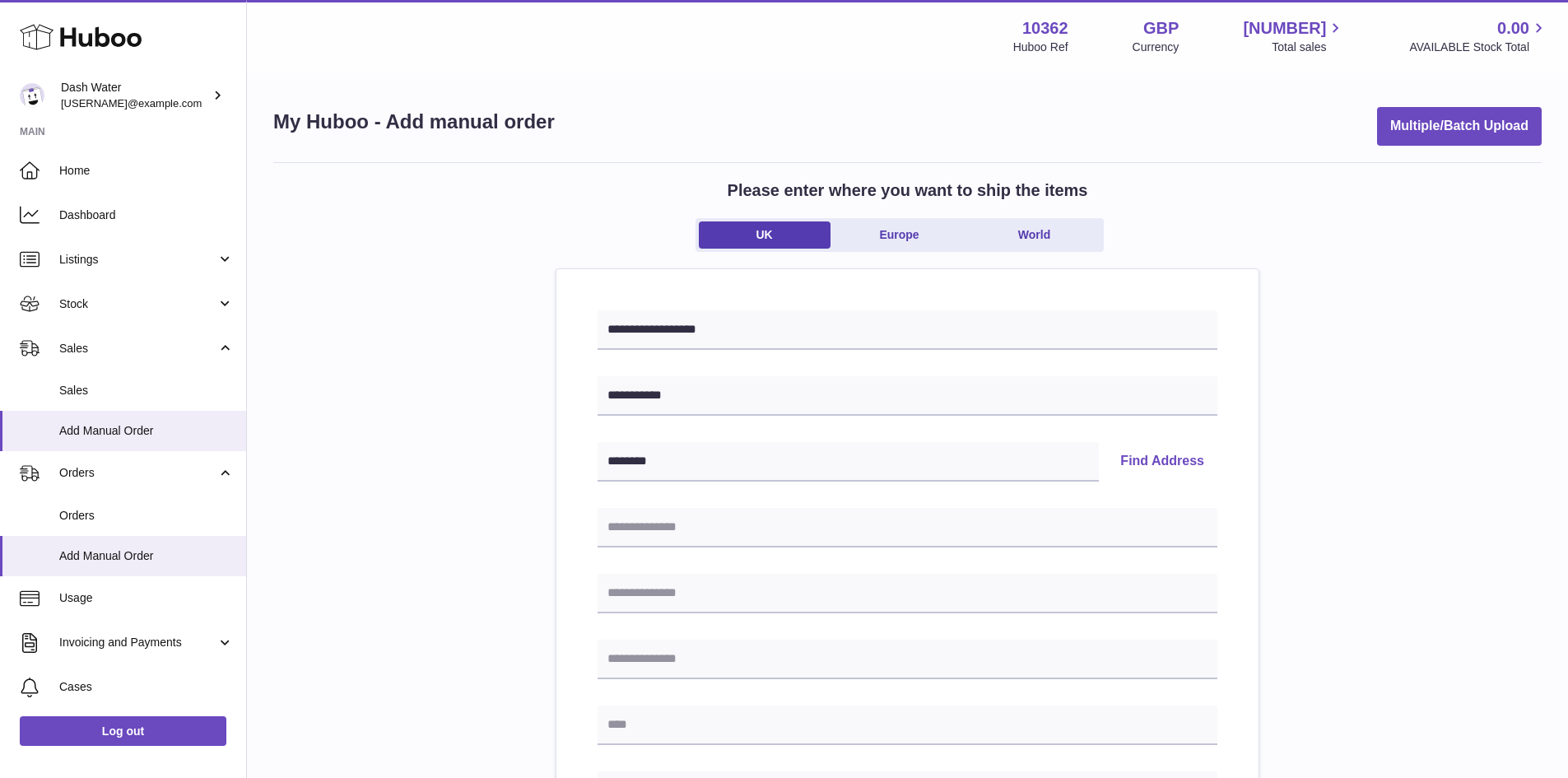 click on "Find Address" at bounding box center [1162, 462] 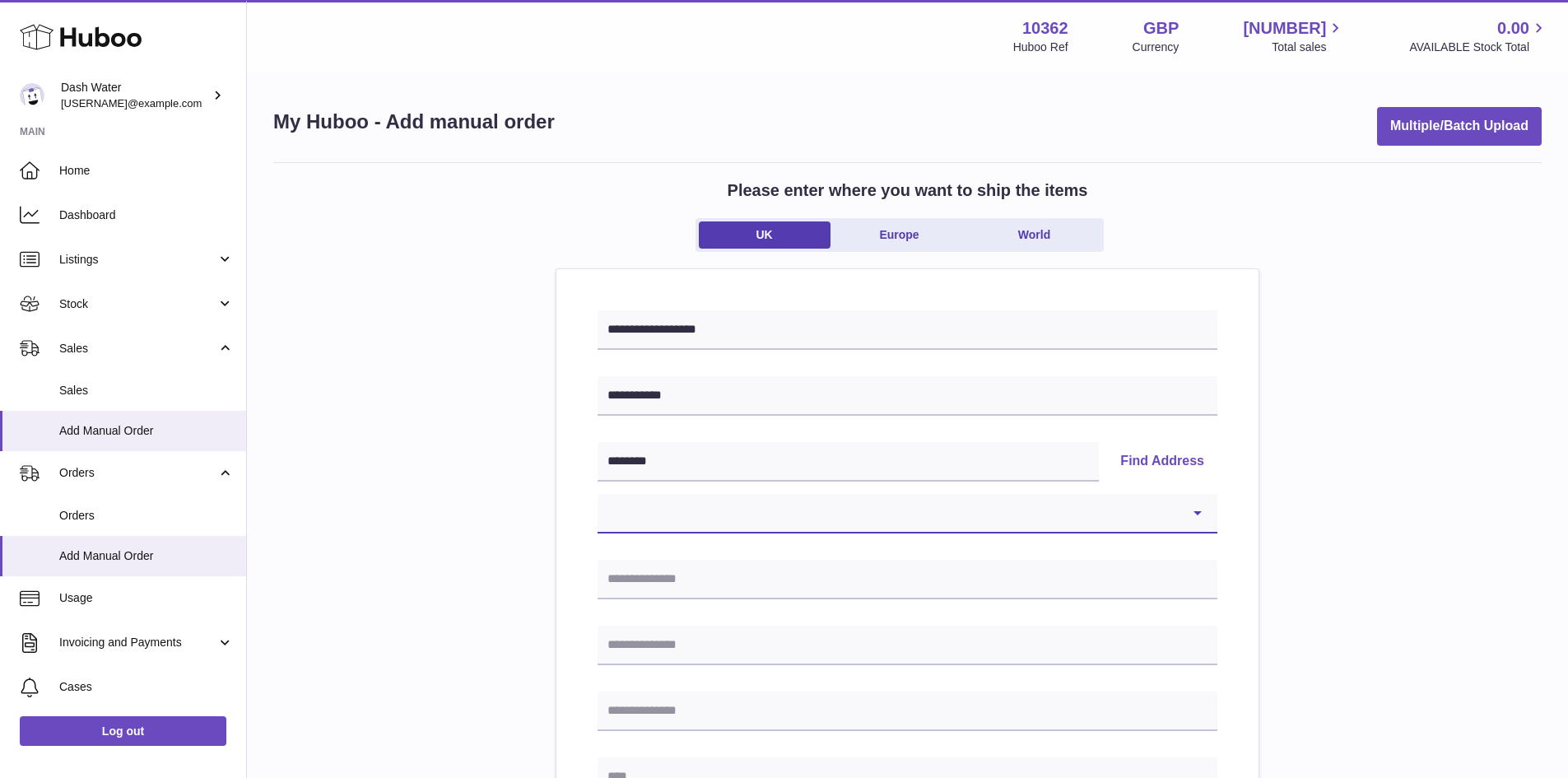 click on "**********" at bounding box center [907, 514] 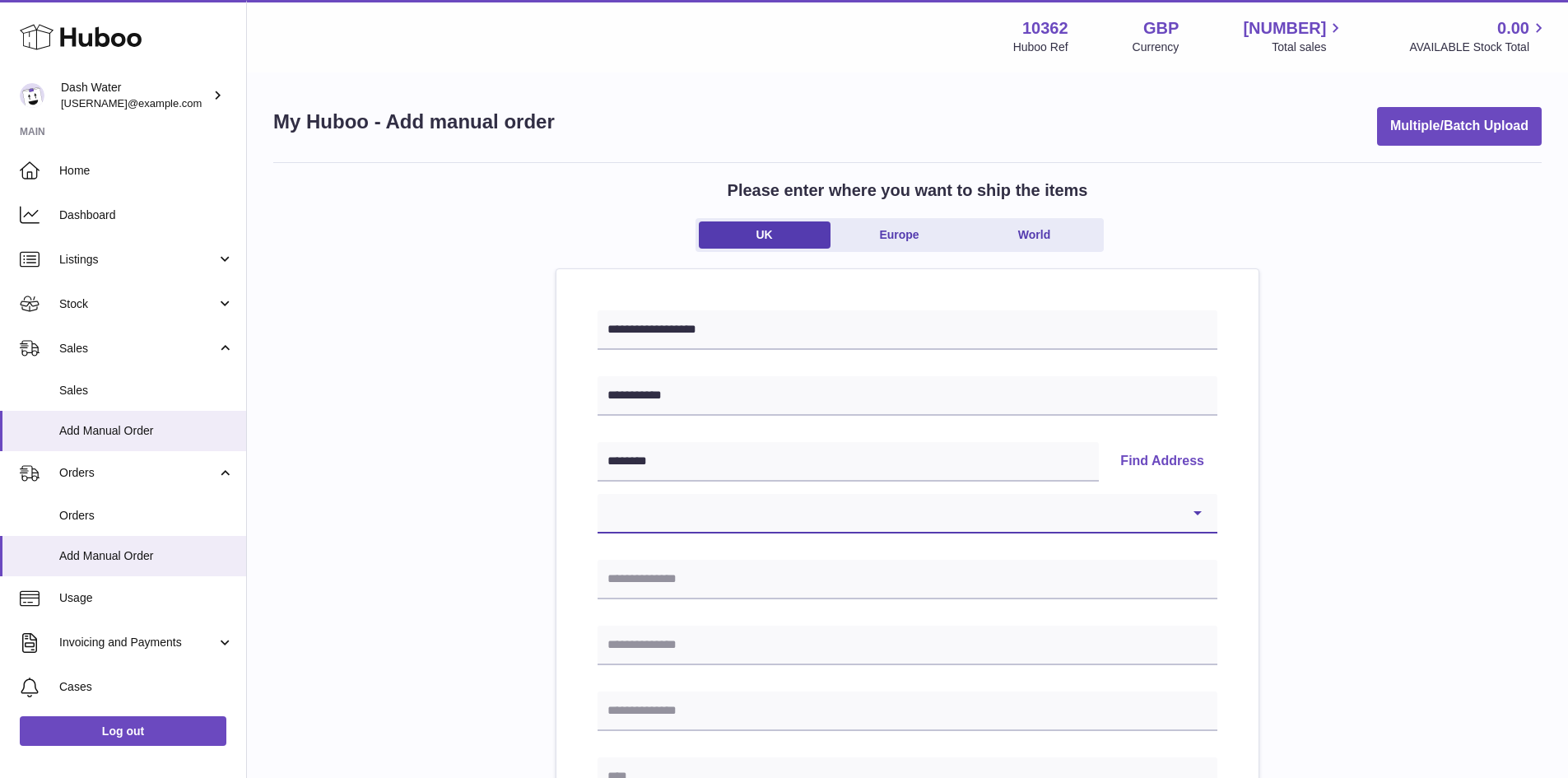 select on "**" 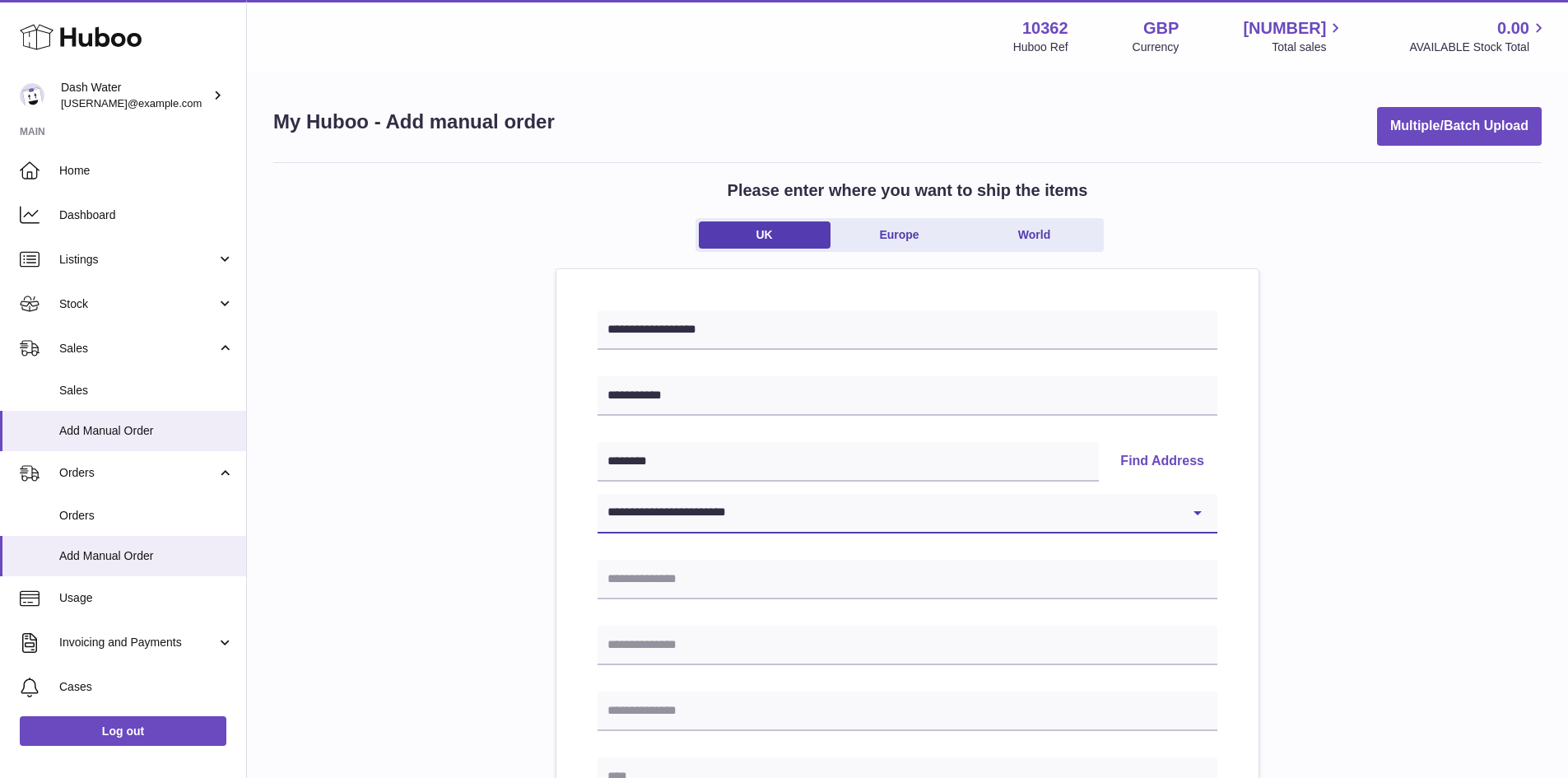 click on "**********" at bounding box center [907, 514] 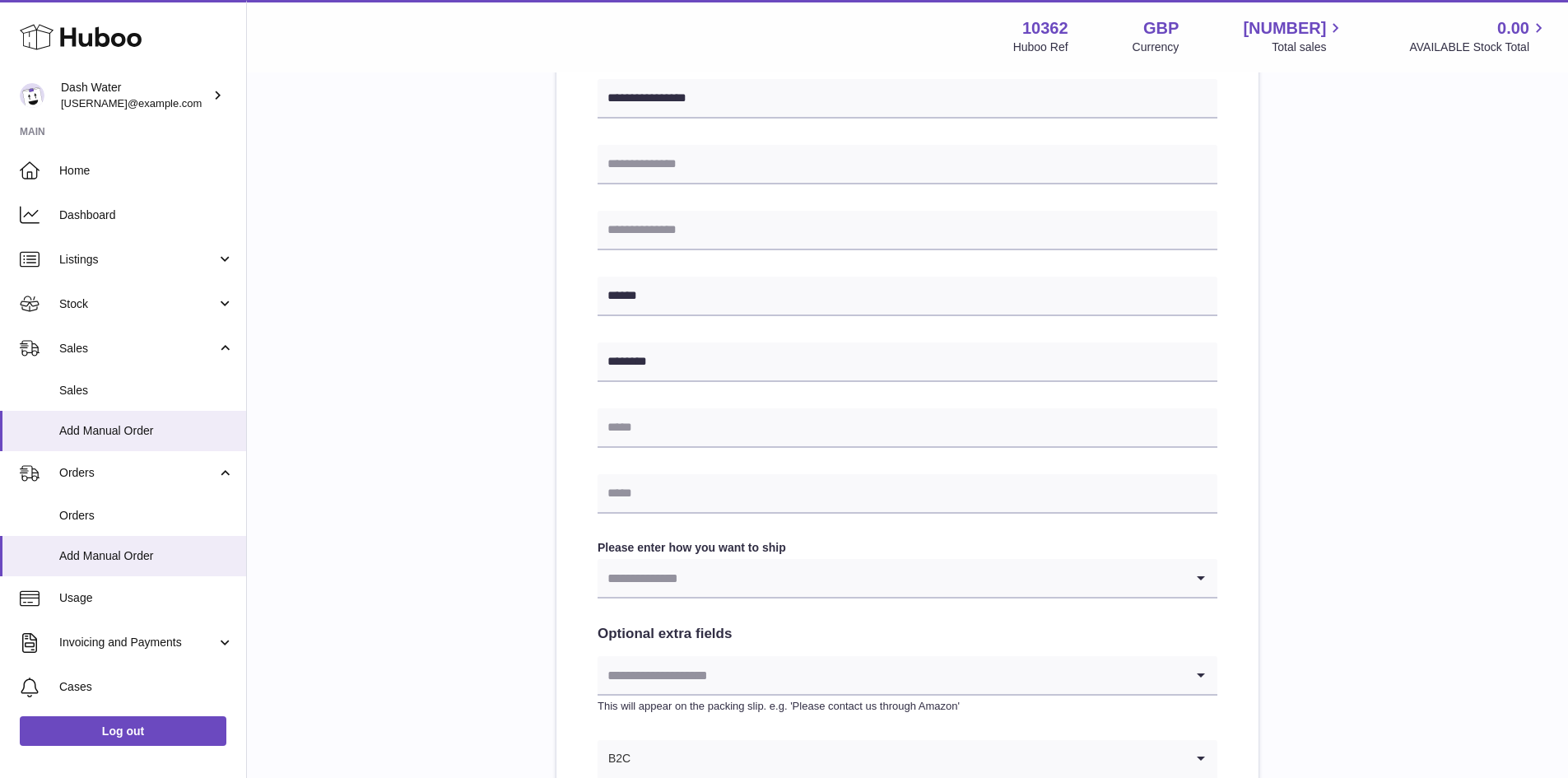 scroll, scrollTop: 494, scrollLeft: 0, axis: vertical 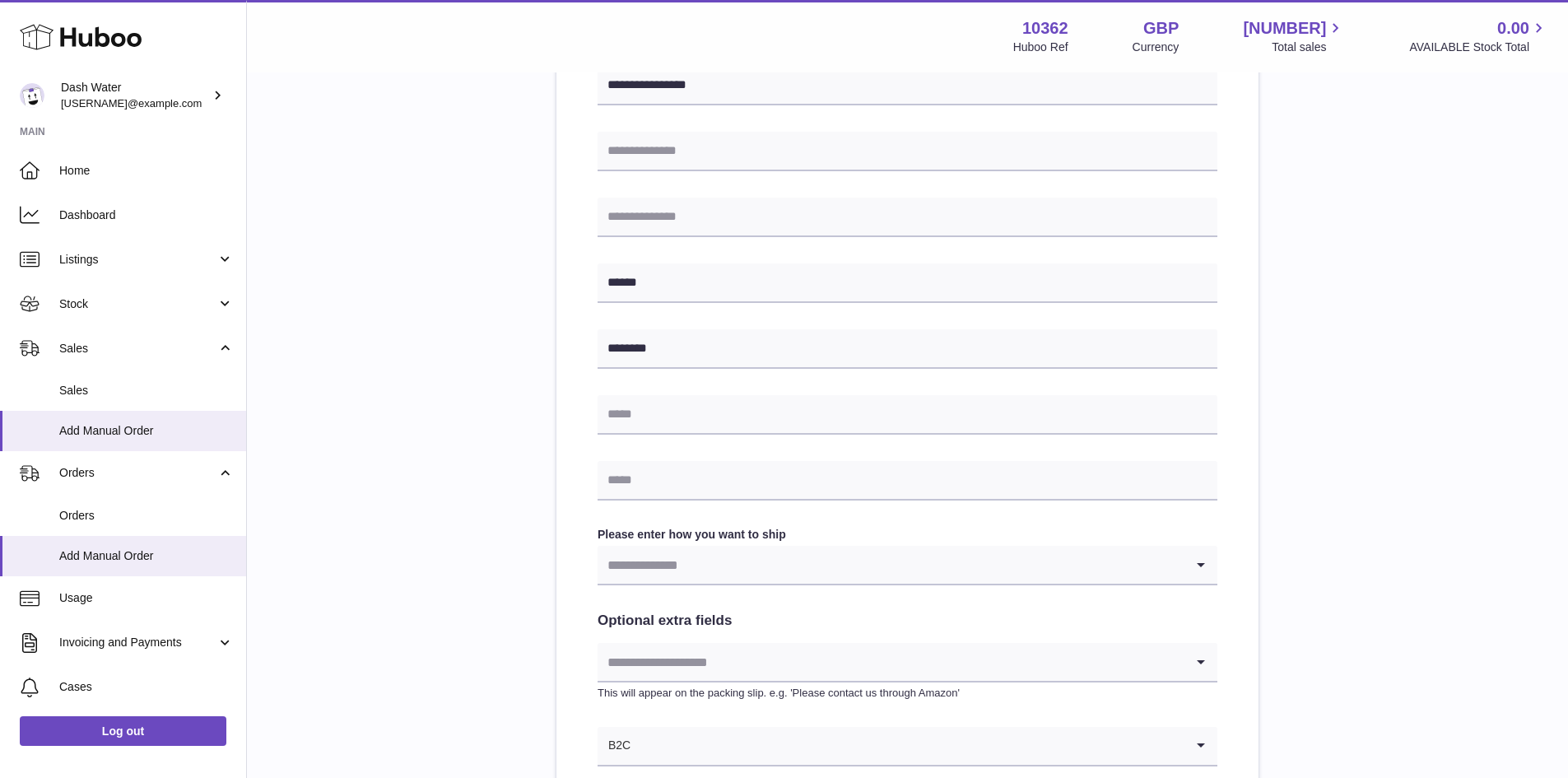 click at bounding box center [891, 565] 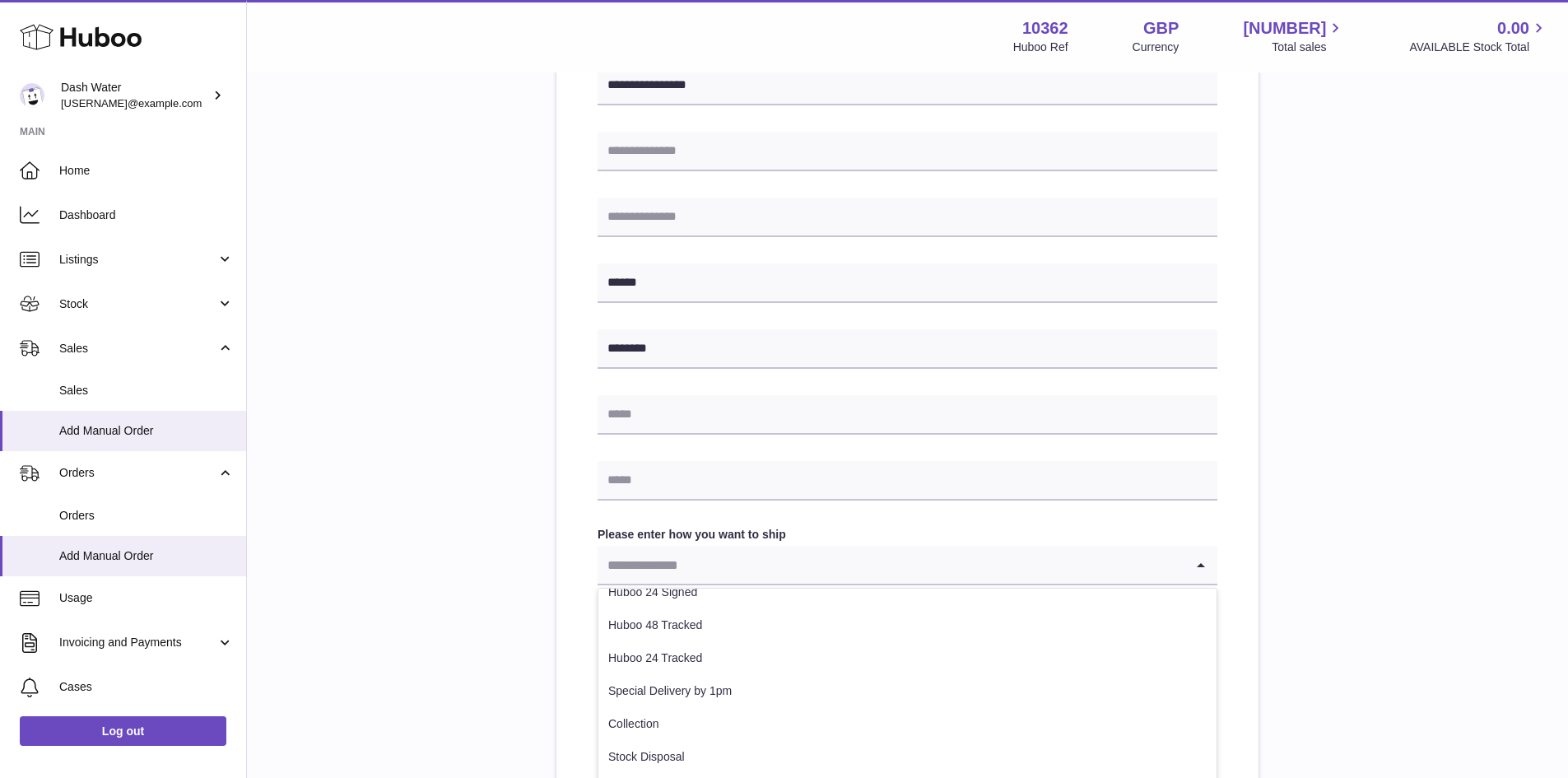 scroll, scrollTop: 103, scrollLeft: 0, axis: vertical 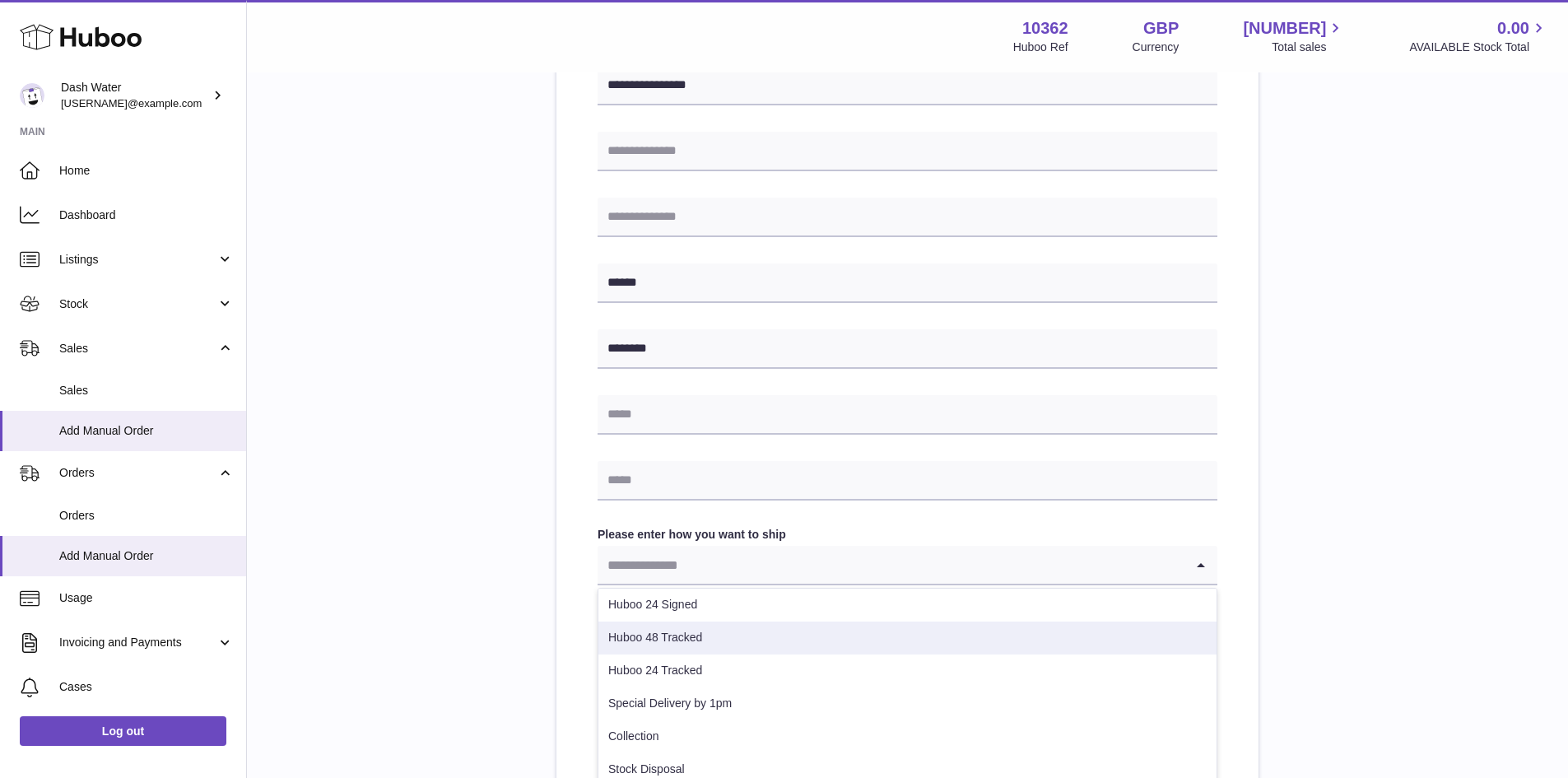 click on "Huboo 48 Tracked" at bounding box center (907, 638) 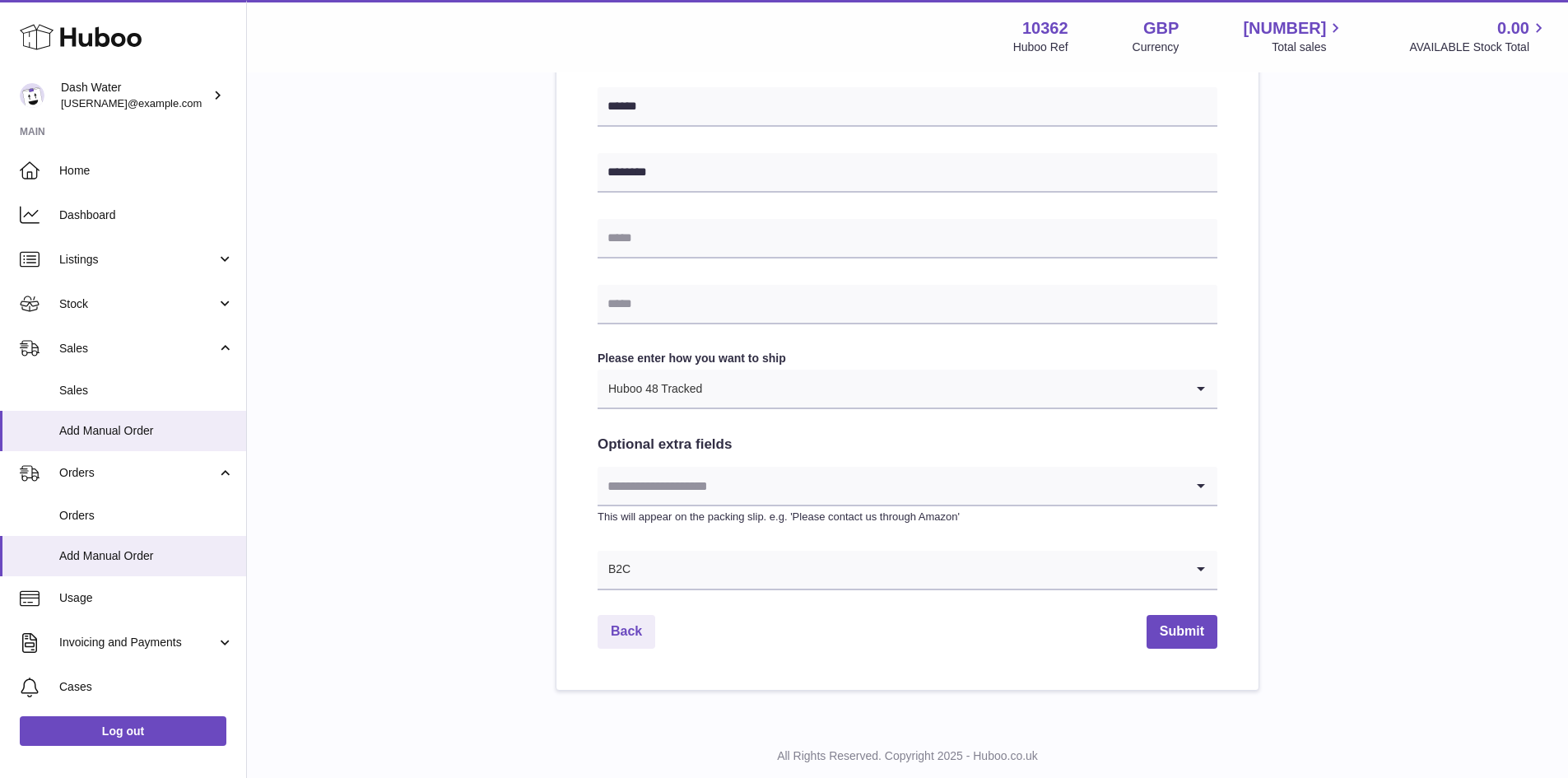 scroll, scrollTop: 713, scrollLeft: 0, axis: vertical 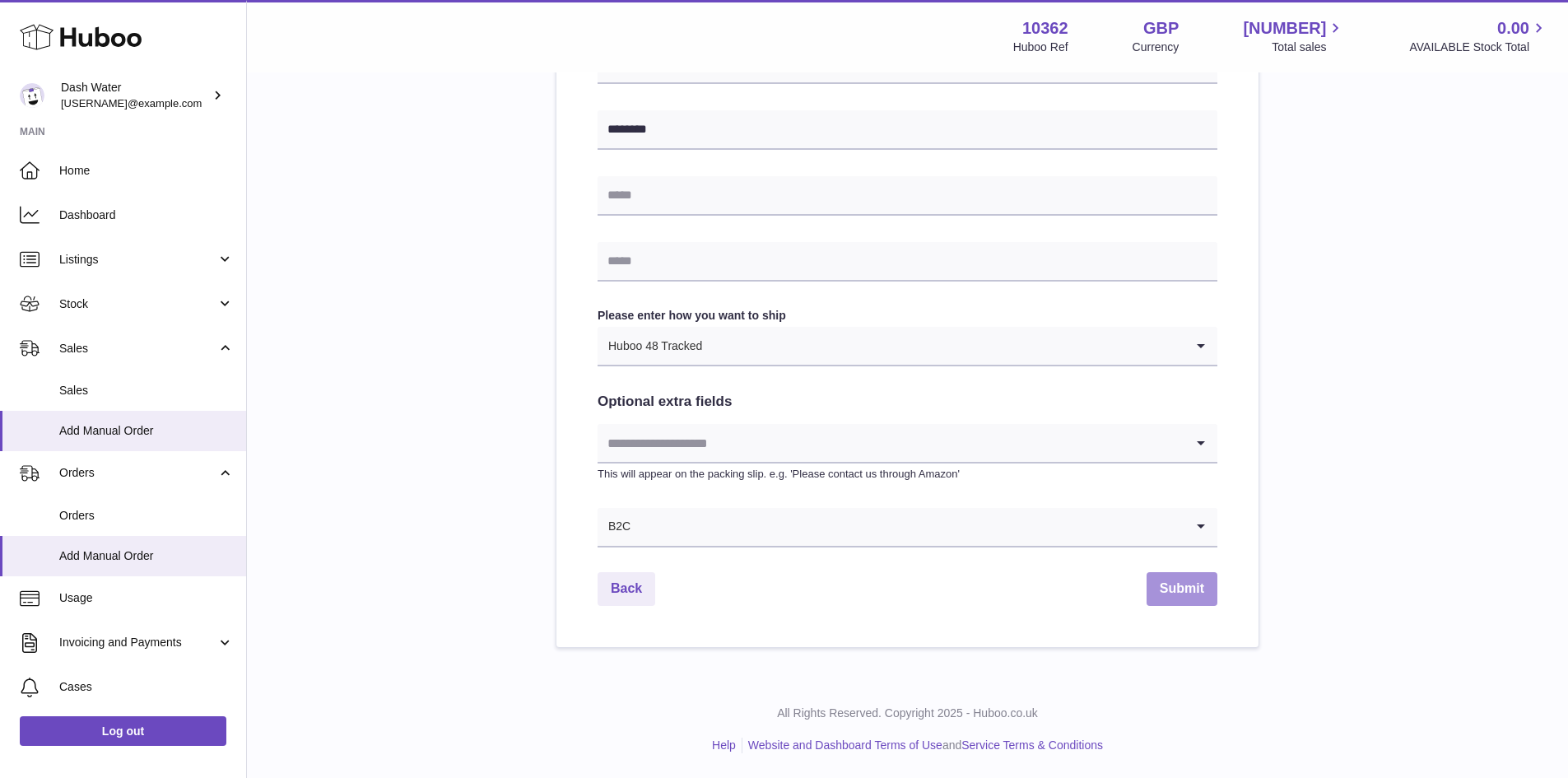 click on "Submit" at bounding box center (1182, 589) 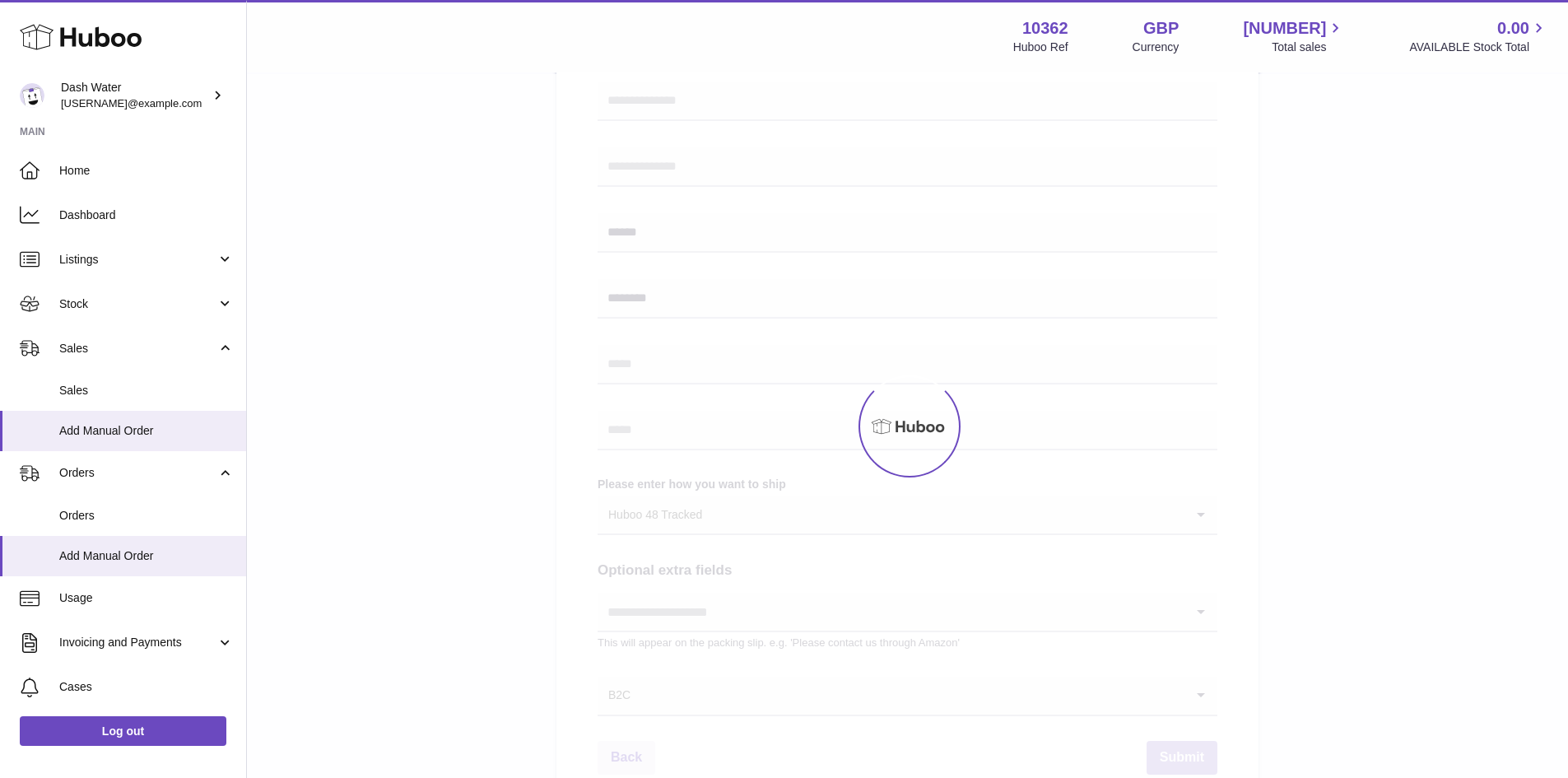 scroll, scrollTop: 466, scrollLeft: 0, axis: vertical 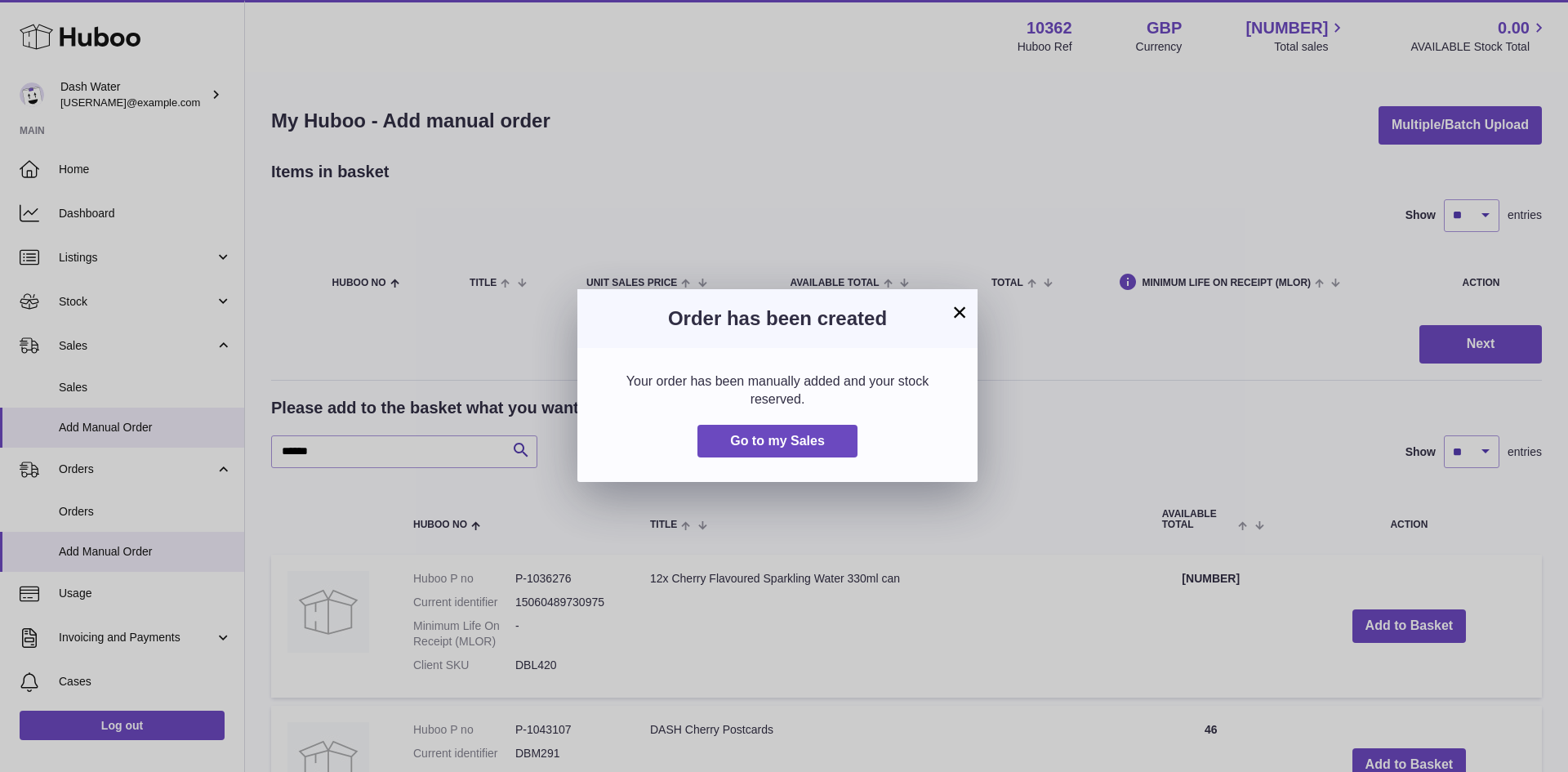 click on "×" at bounding box center (960, 312) 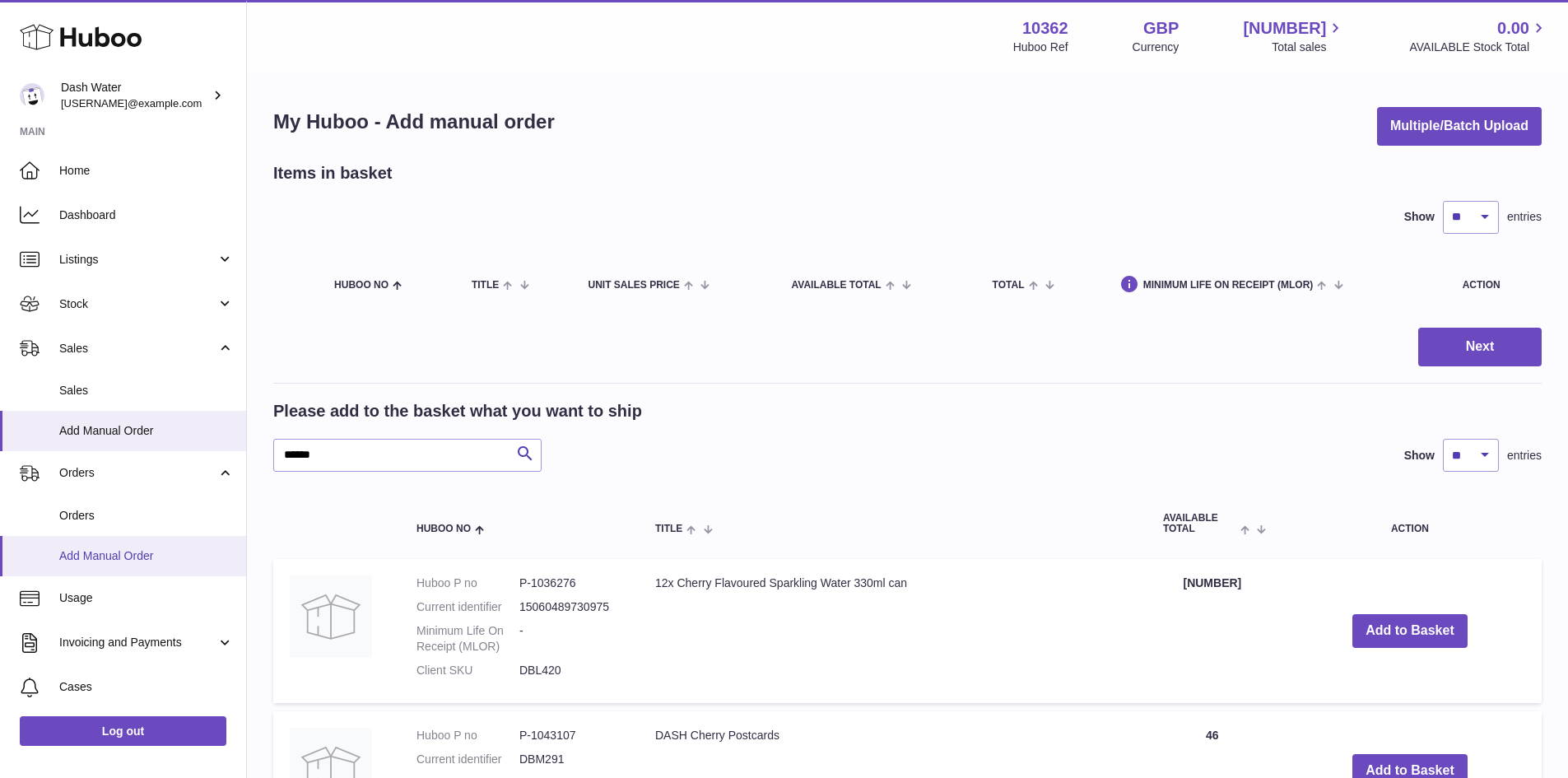click on "Add Manual Order" at bounding box center [147, 556] 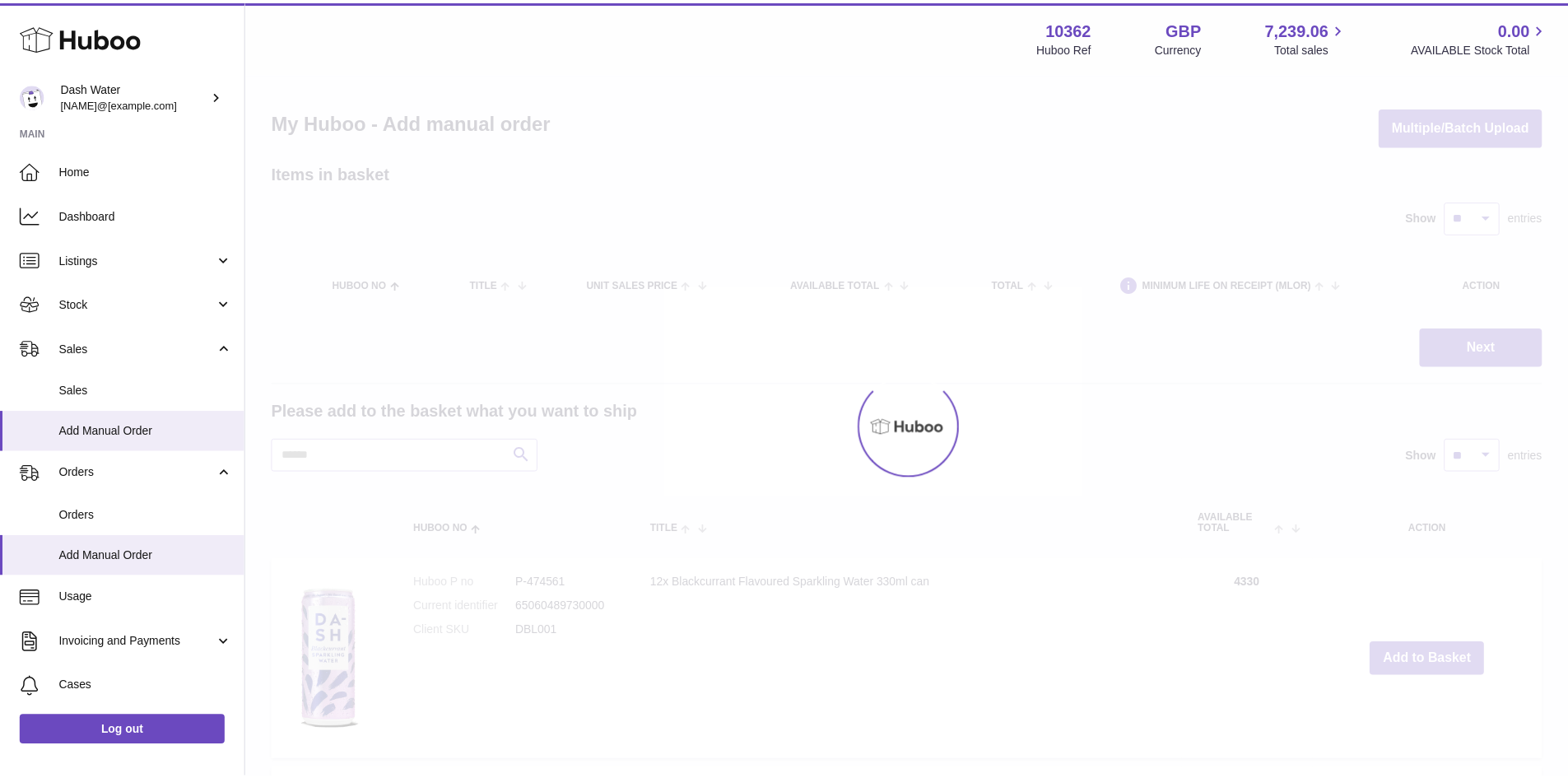 scroll, scrollTop: 0, scrollLeft: 0, axis: both 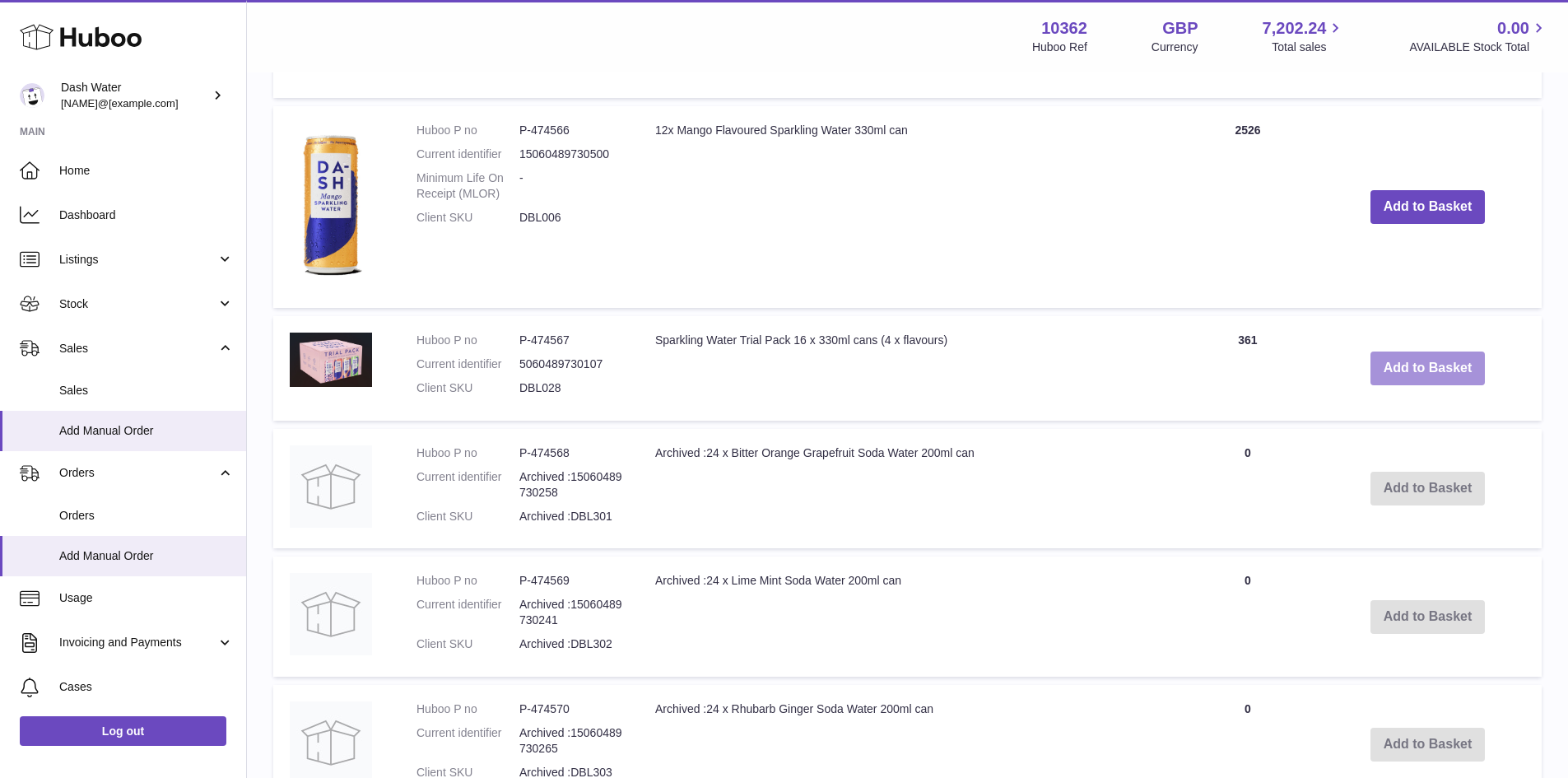 click on "Add to Basket" at bounding box center (1428, 368) 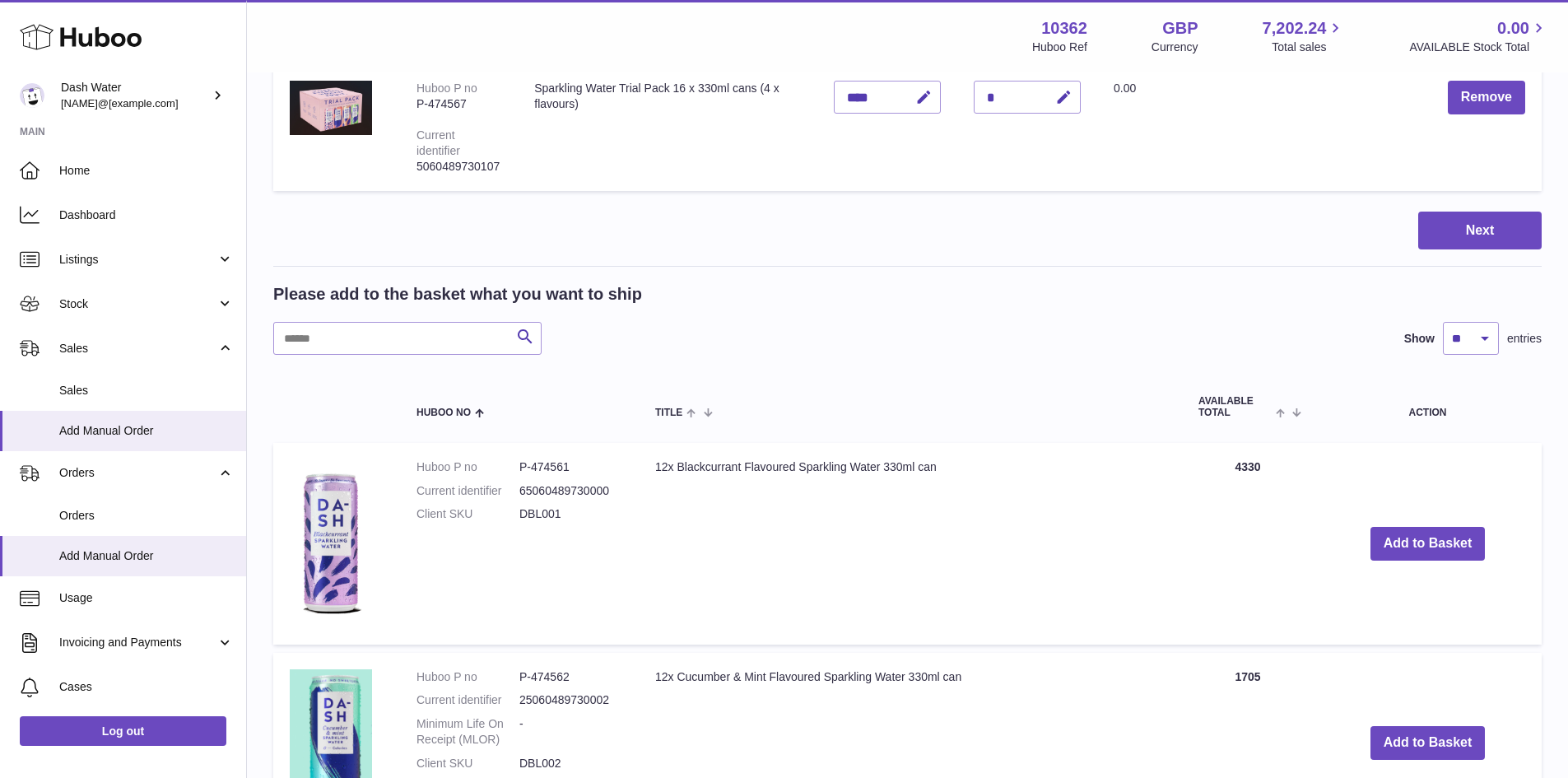 scroll, scrollTop: 58, scrollLeft: 0, axis: vertical 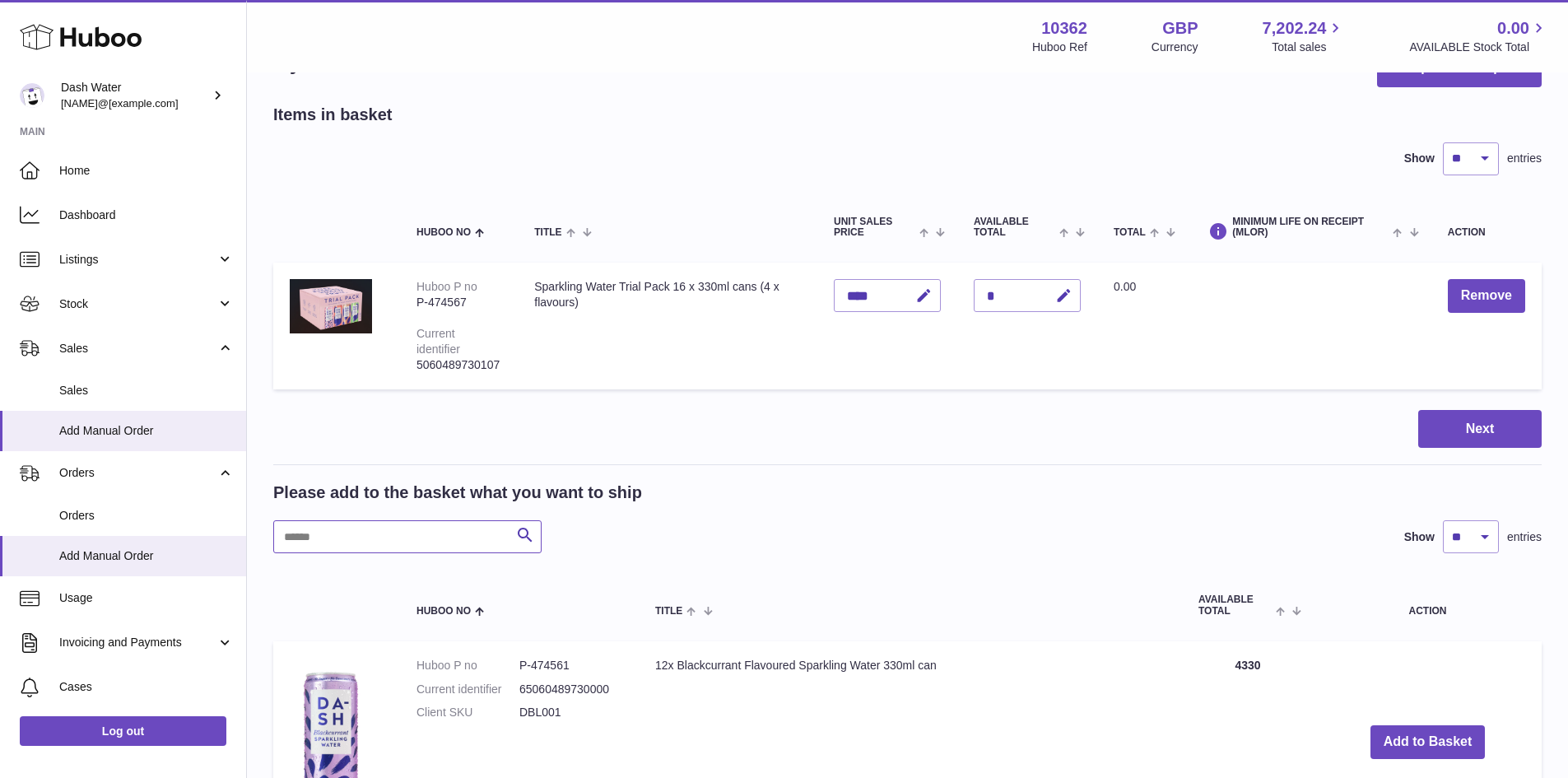 click at bounding box center (407, 537) 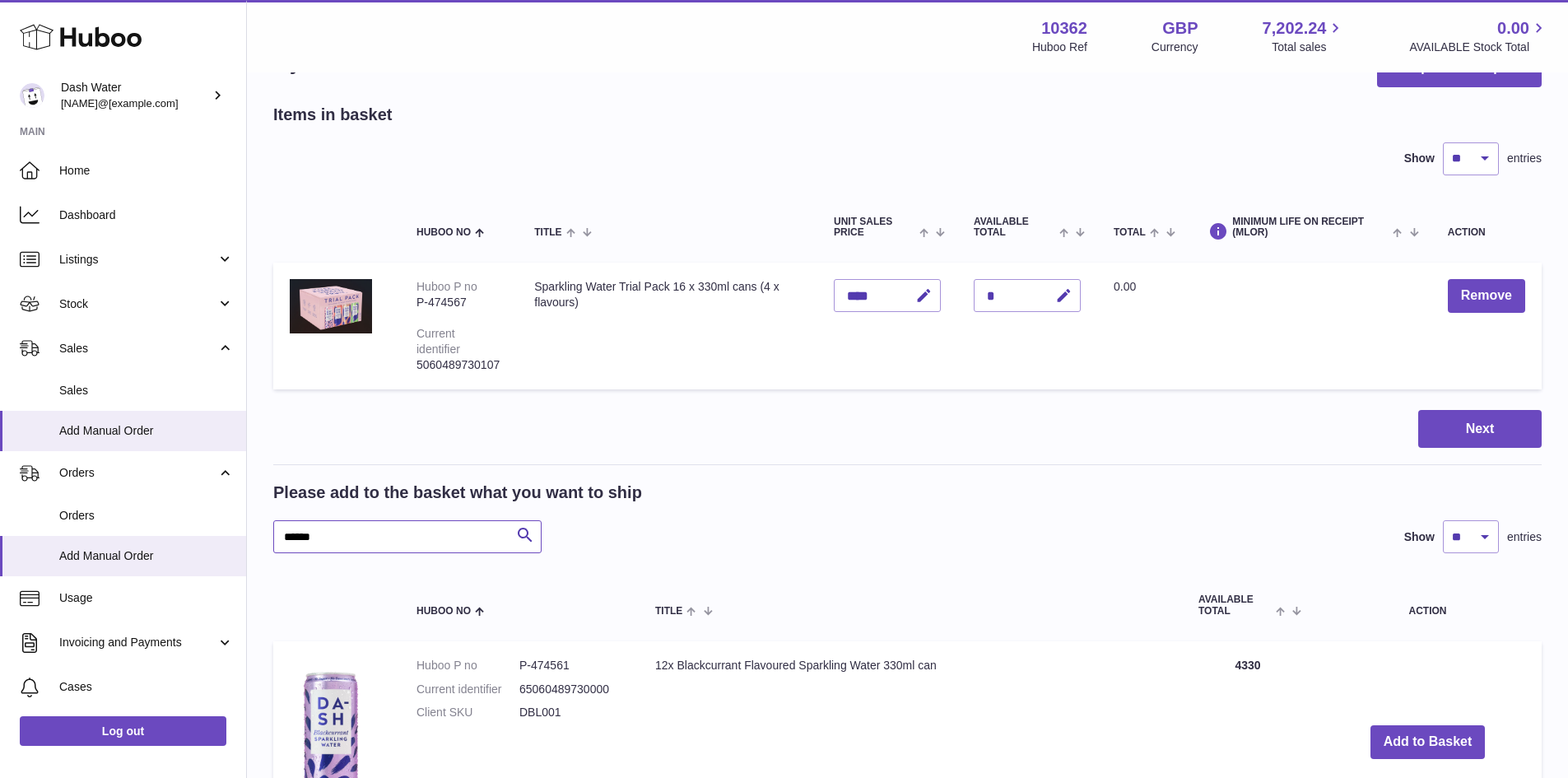 type on "******" 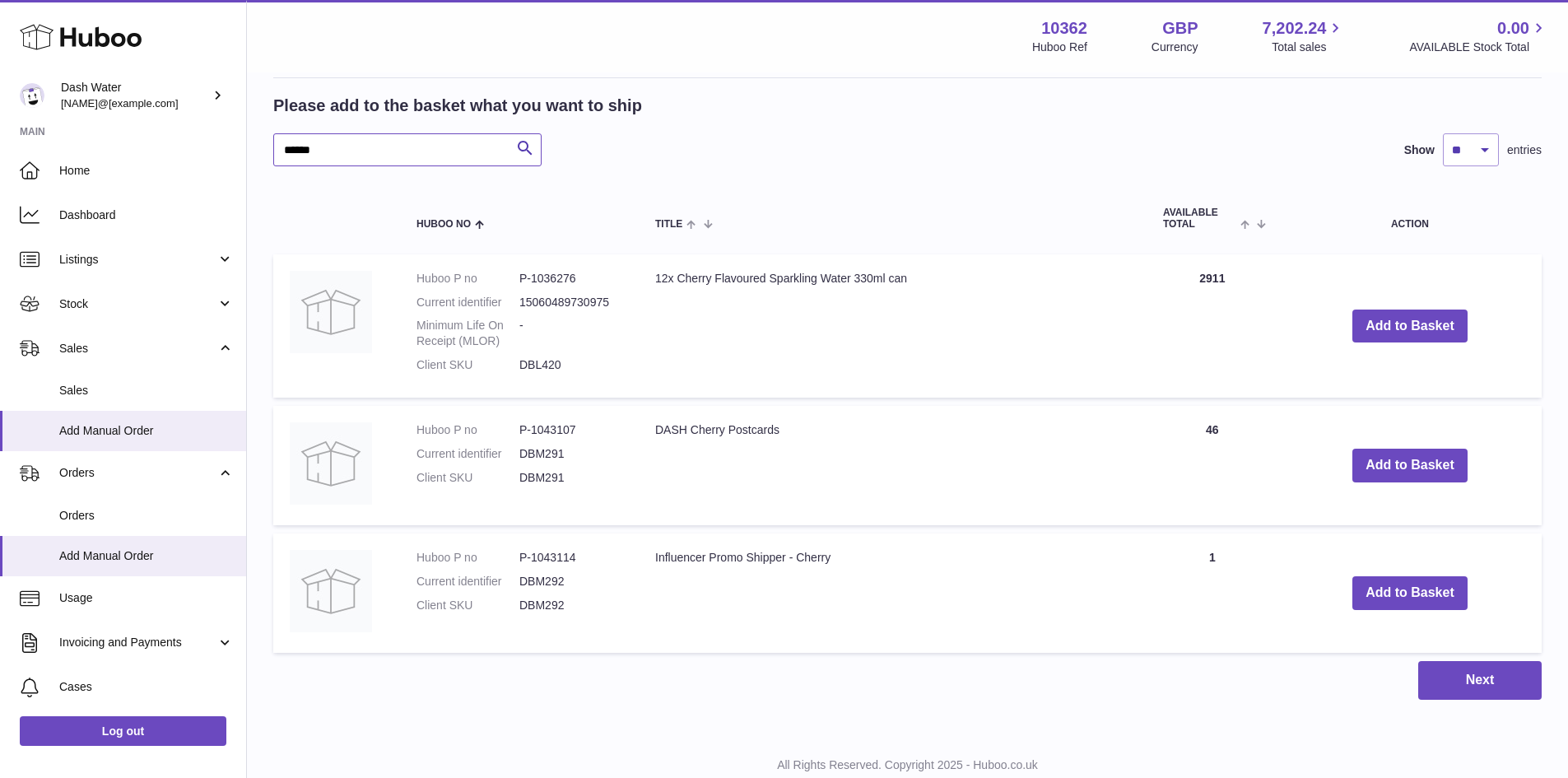 scroll, scrollTop: 470, scrollLeft: 0, axis: vertical 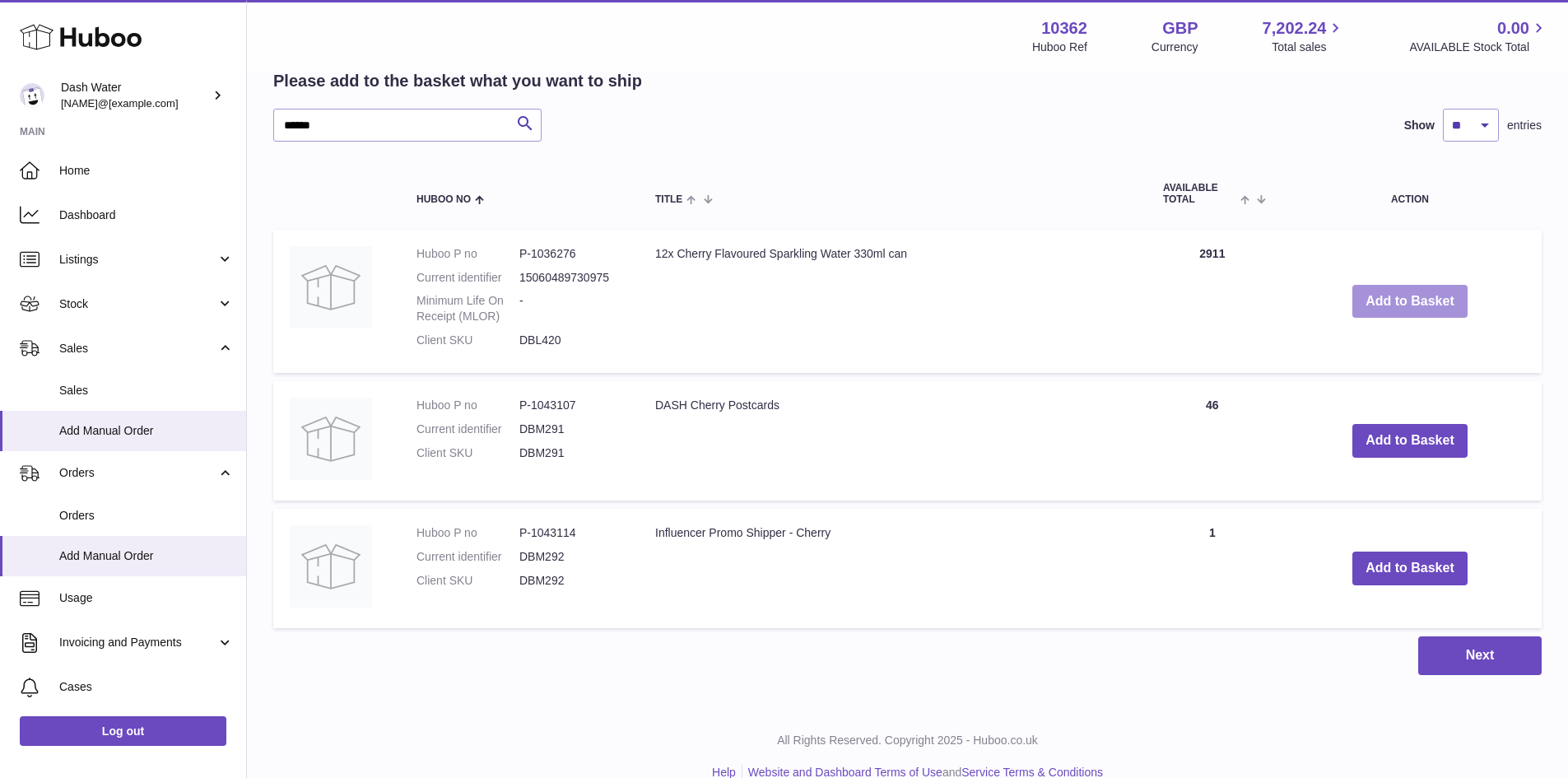 click on "Add to Basket" at bounding box center [1410, 301] 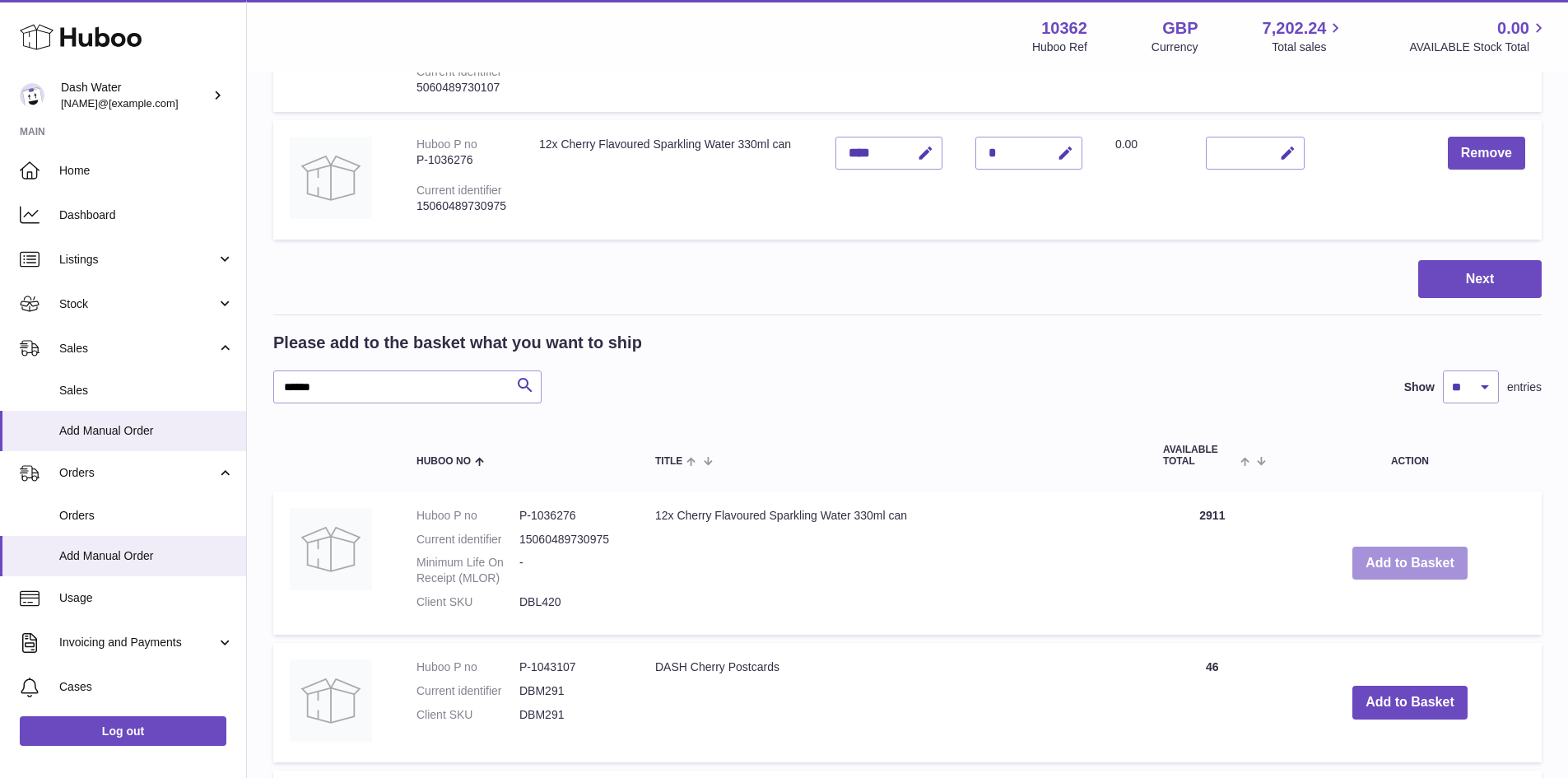 scroll, scrollTop: 170, scrollLeft: 0, axis: vertical 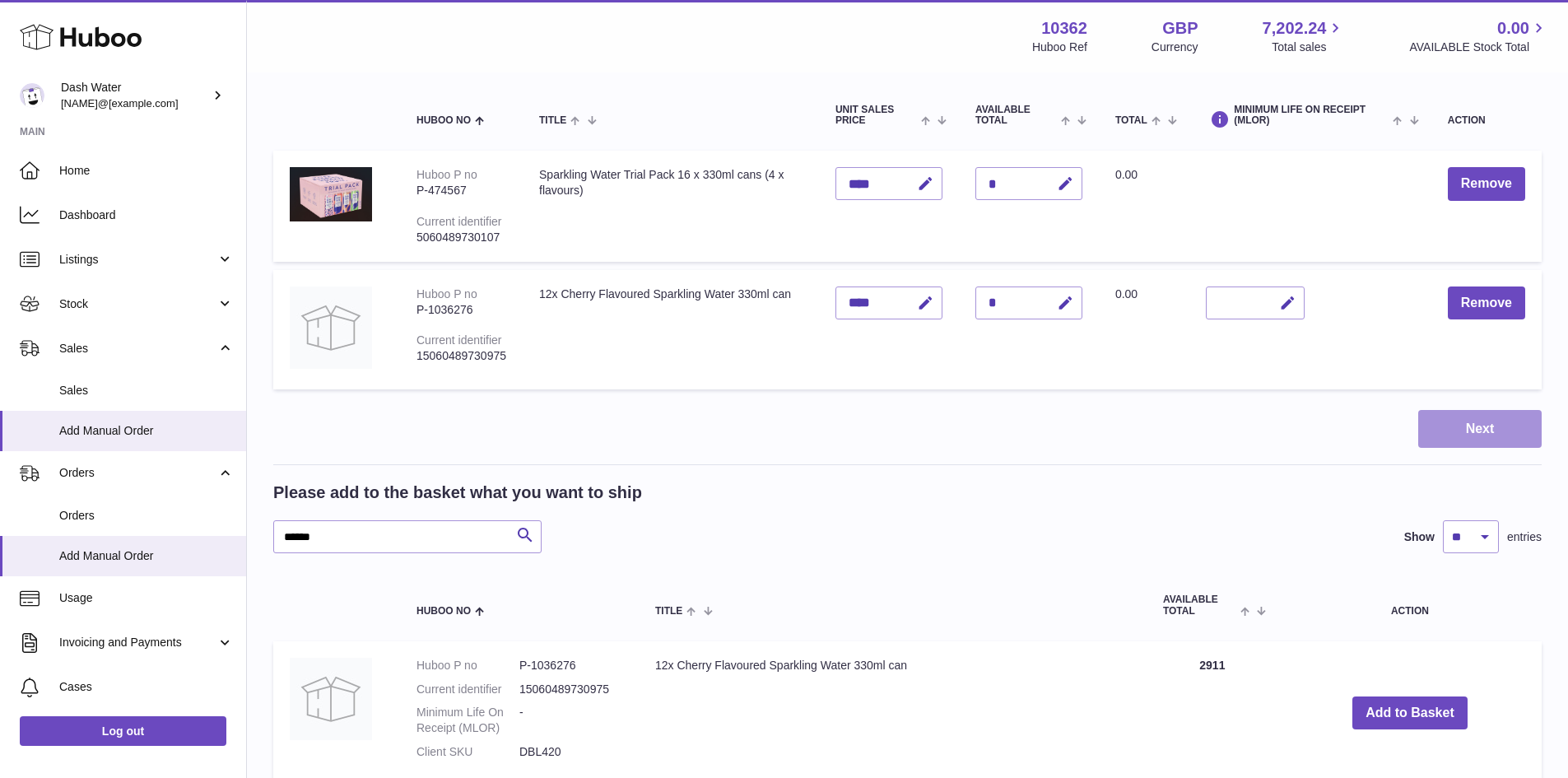 click on "Next" at bounding box center [1480, 429] 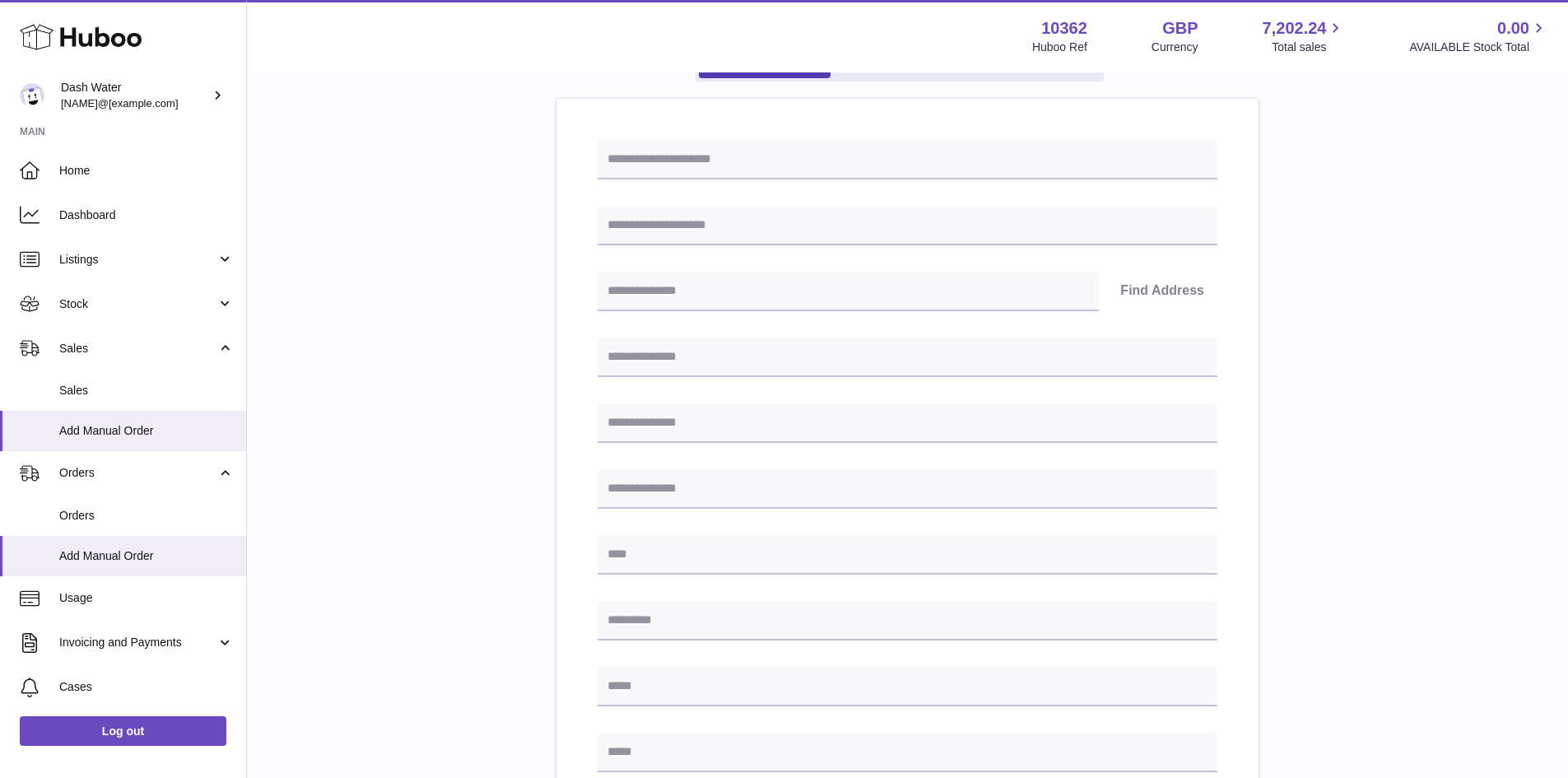 scroll, scrollTop: 0, scrollLeft: 0, axis: both 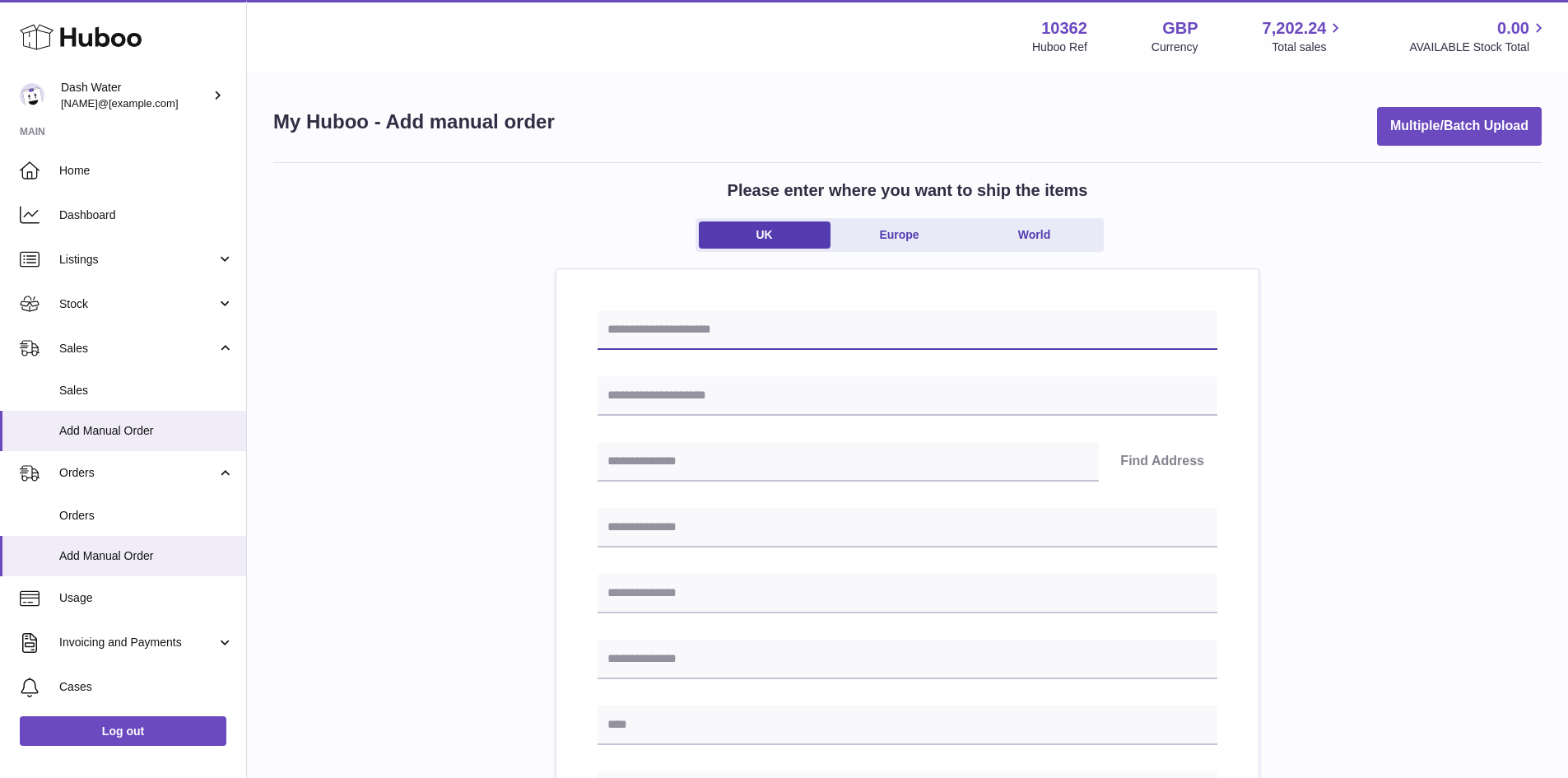 click at bounding box center [907, 330] 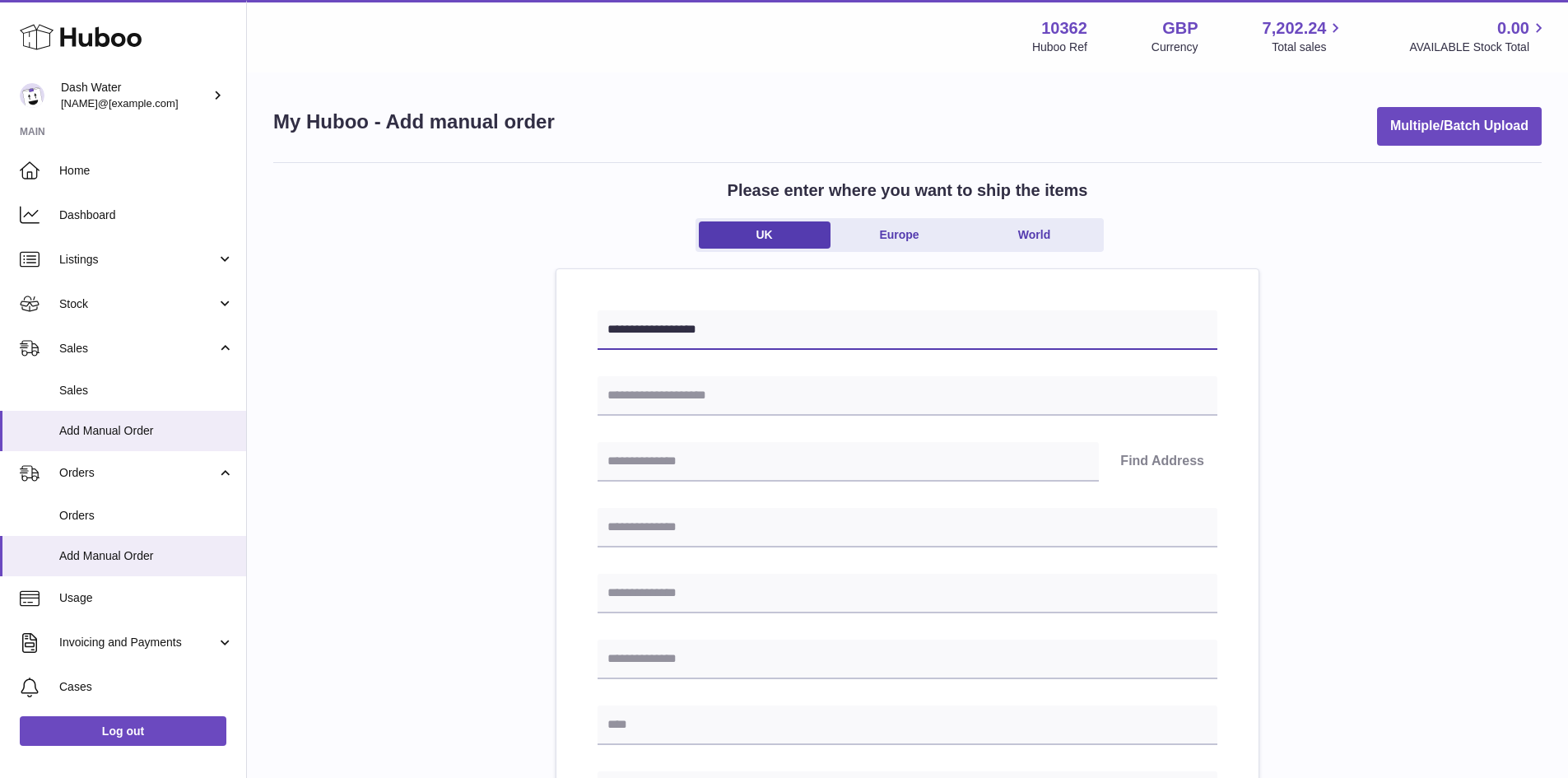 click on "**********" at bounding box center [907, 330] 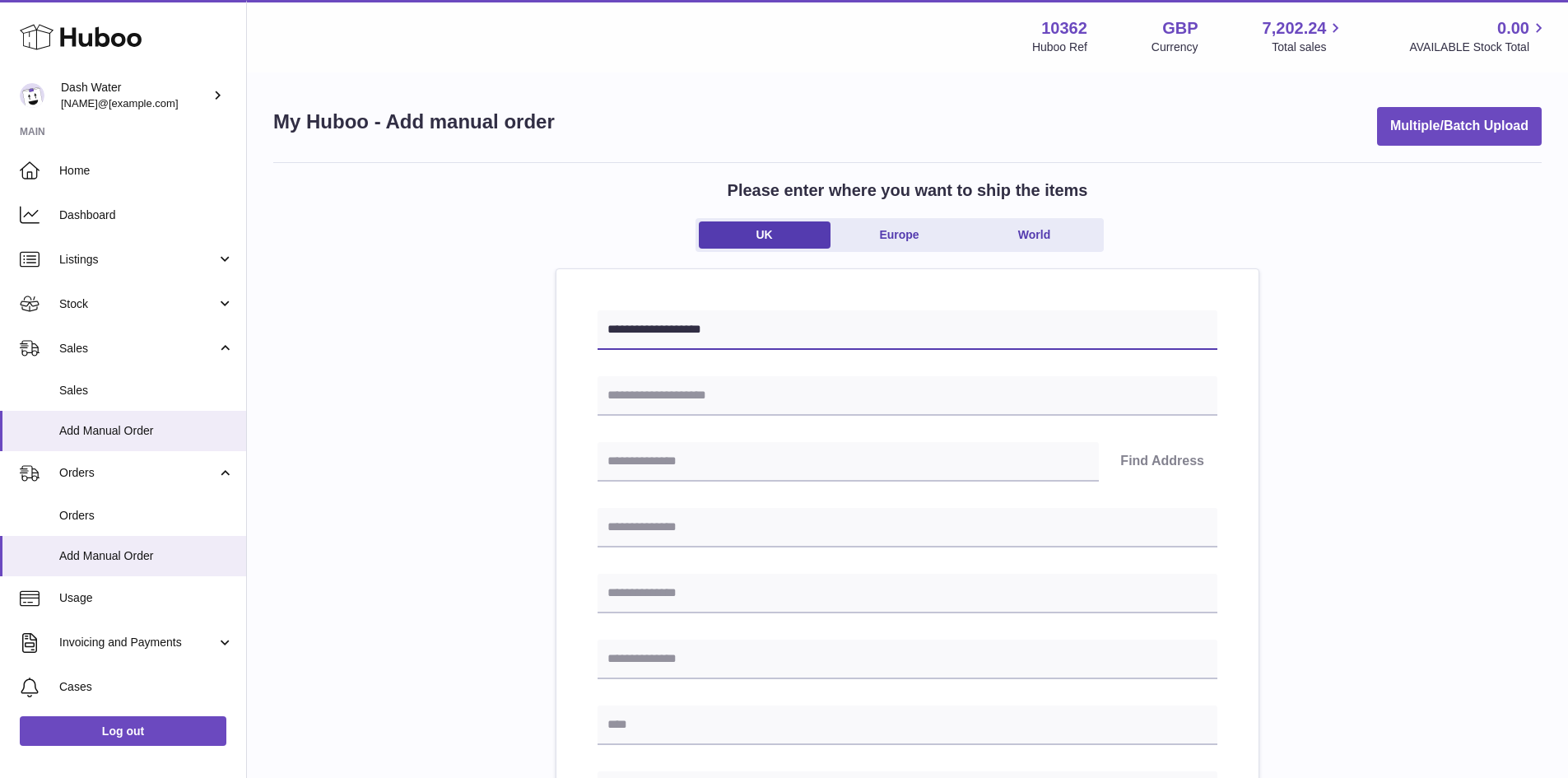 type on "**********" 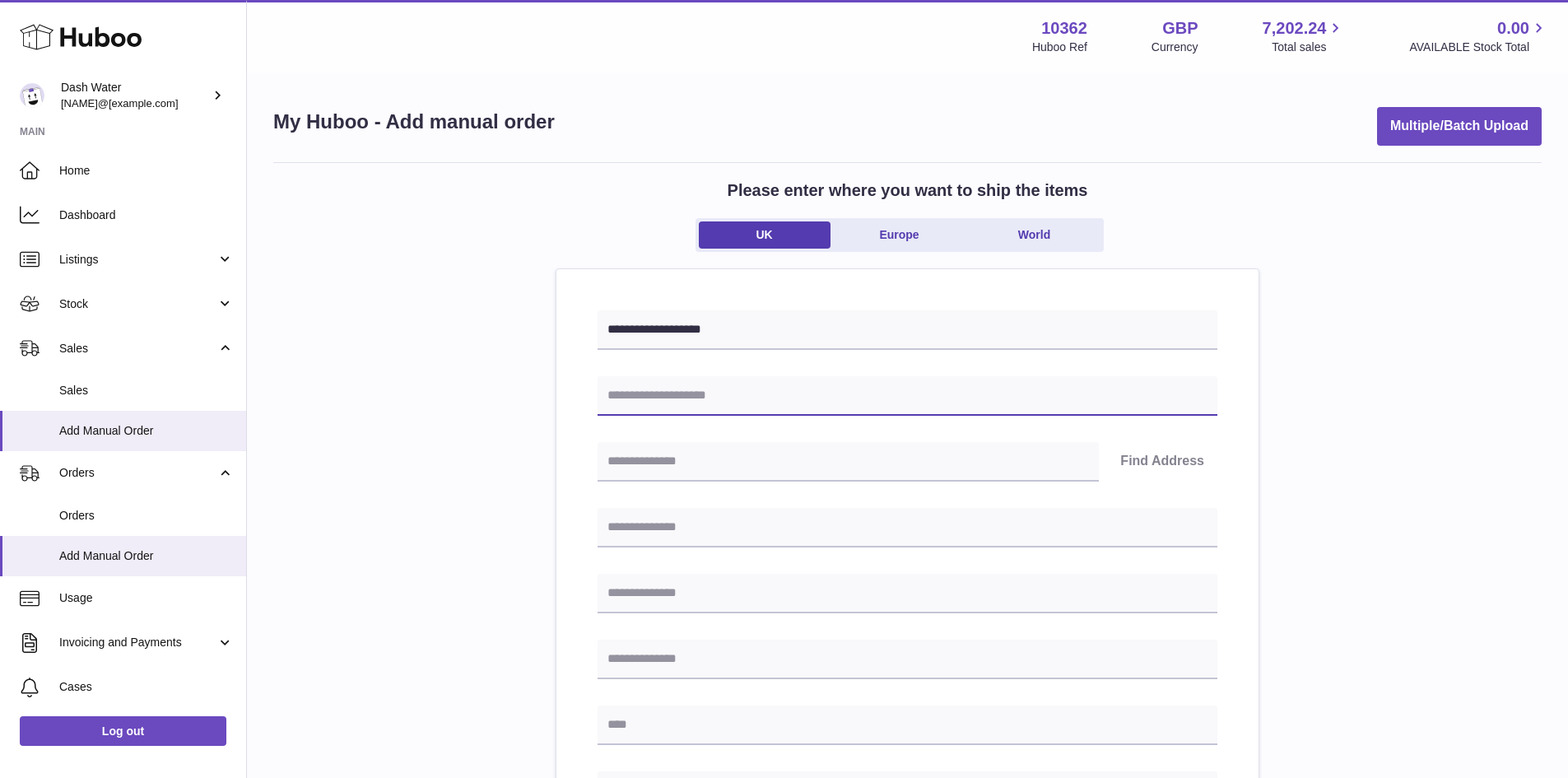 click at bounding box center [907, 396] 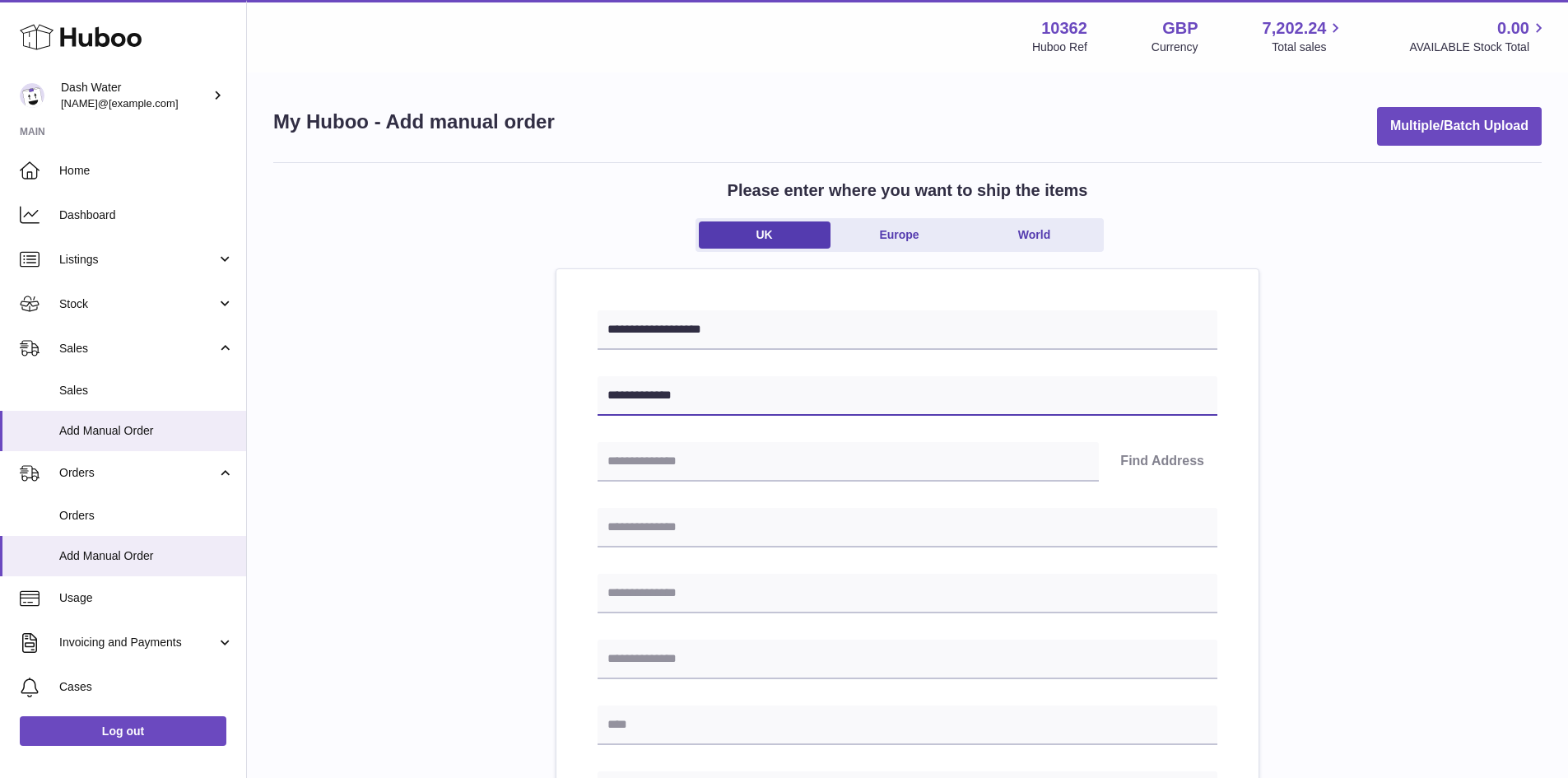 type on "**********" 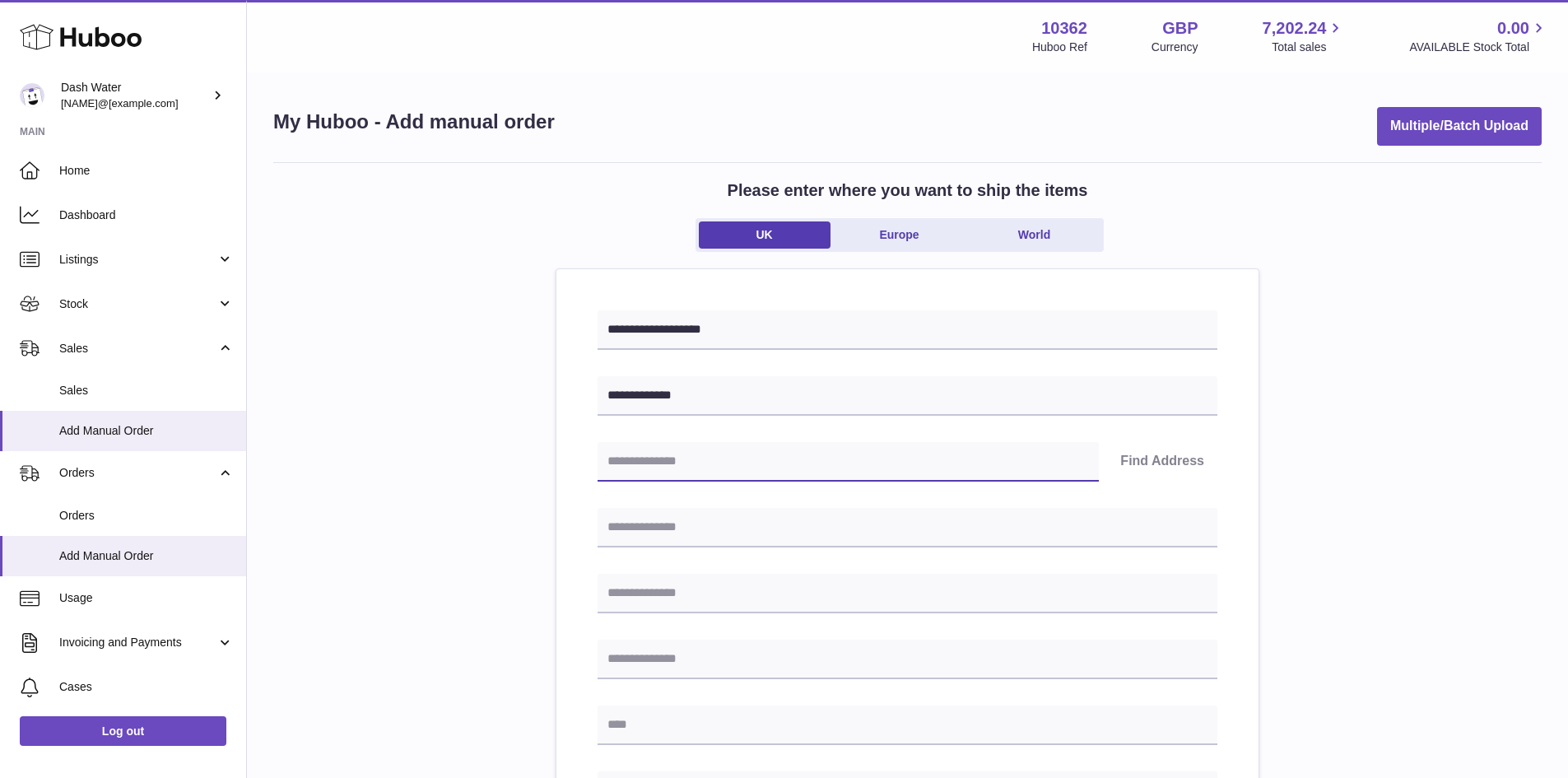 click at bounding box center (848, 462) 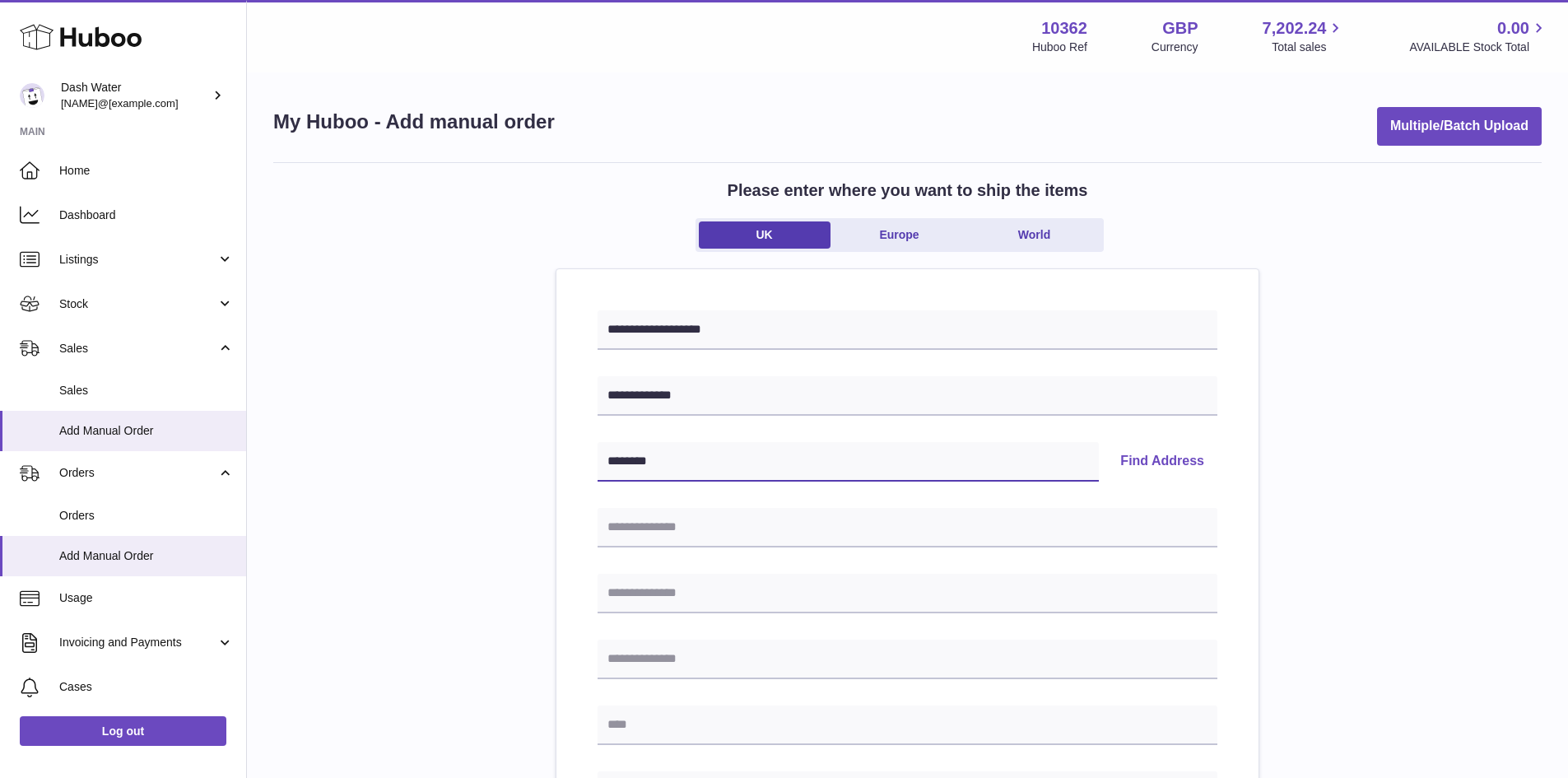 type on "********" 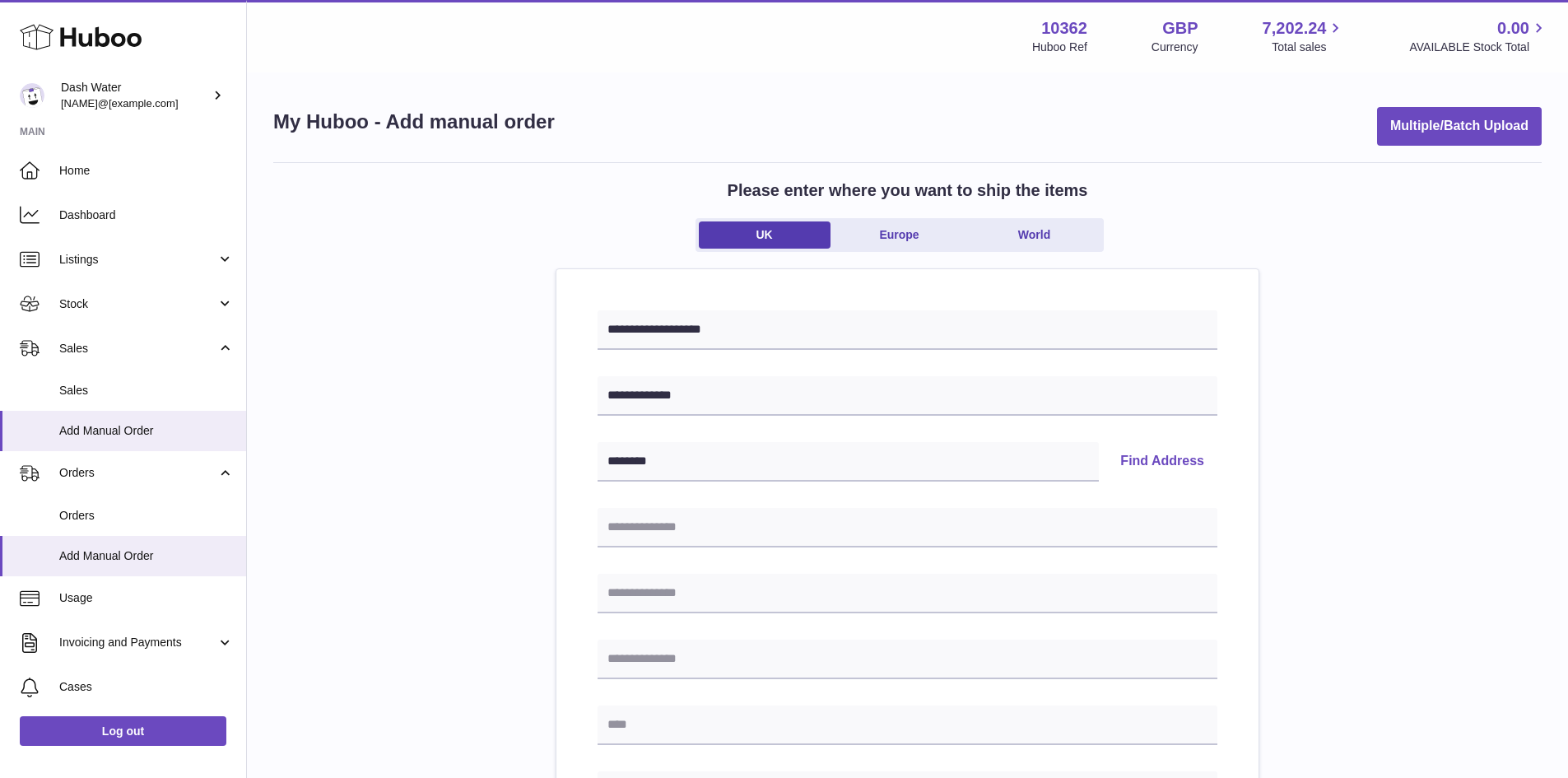 click on "**********" at bounding box center (907, 735) 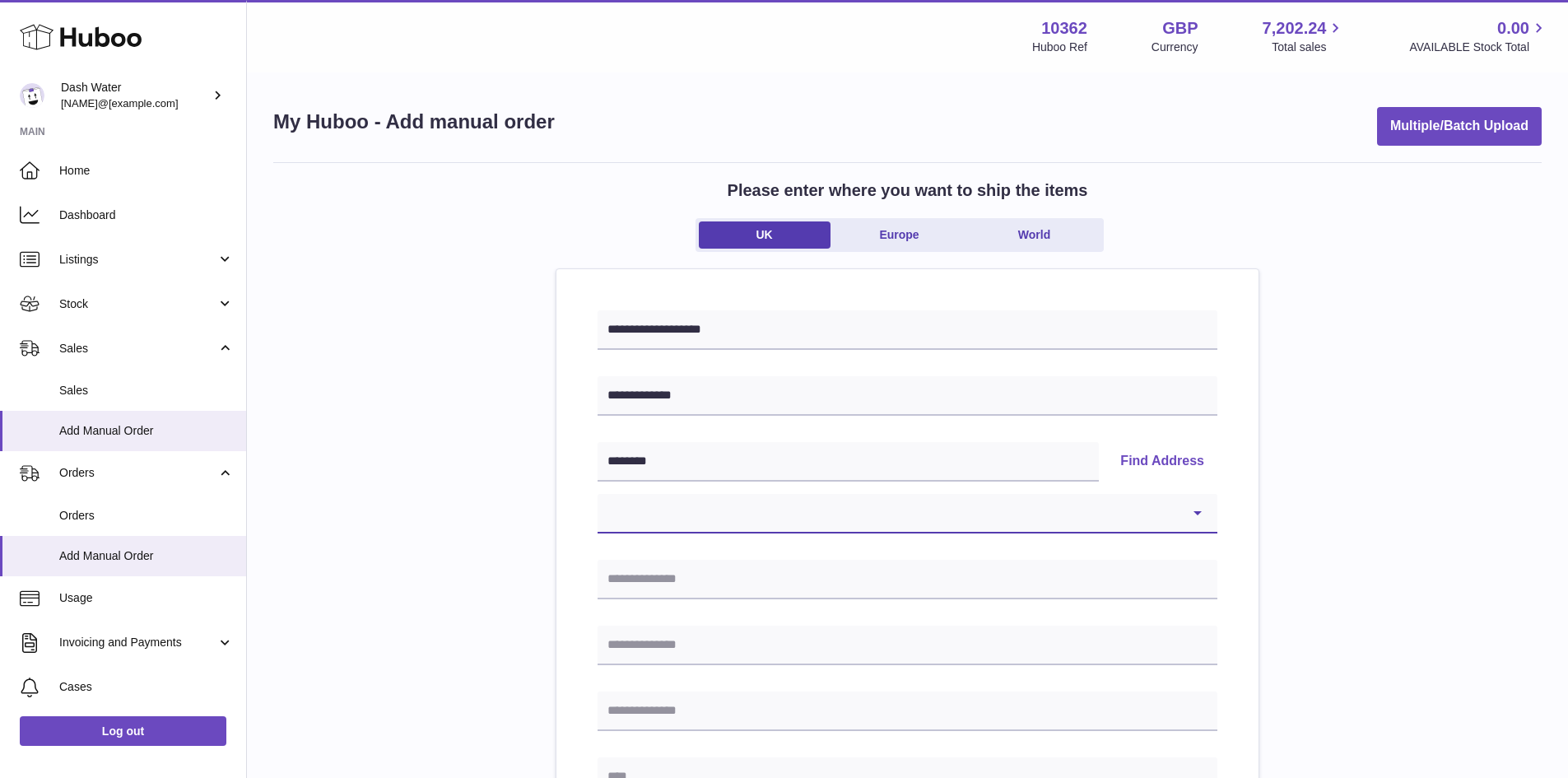 click on "**********" at bounding box center (907, 514) 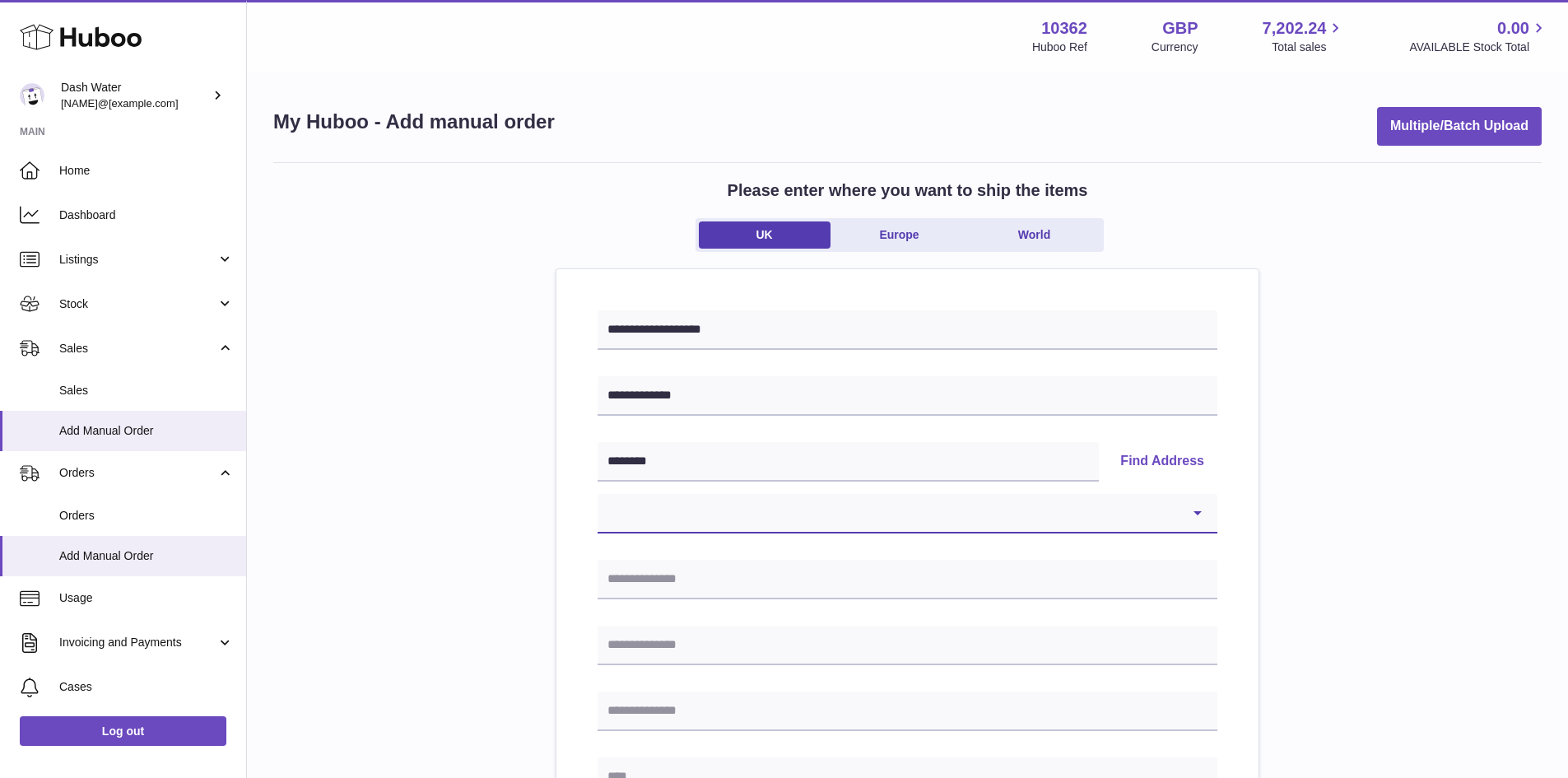 select on "*" 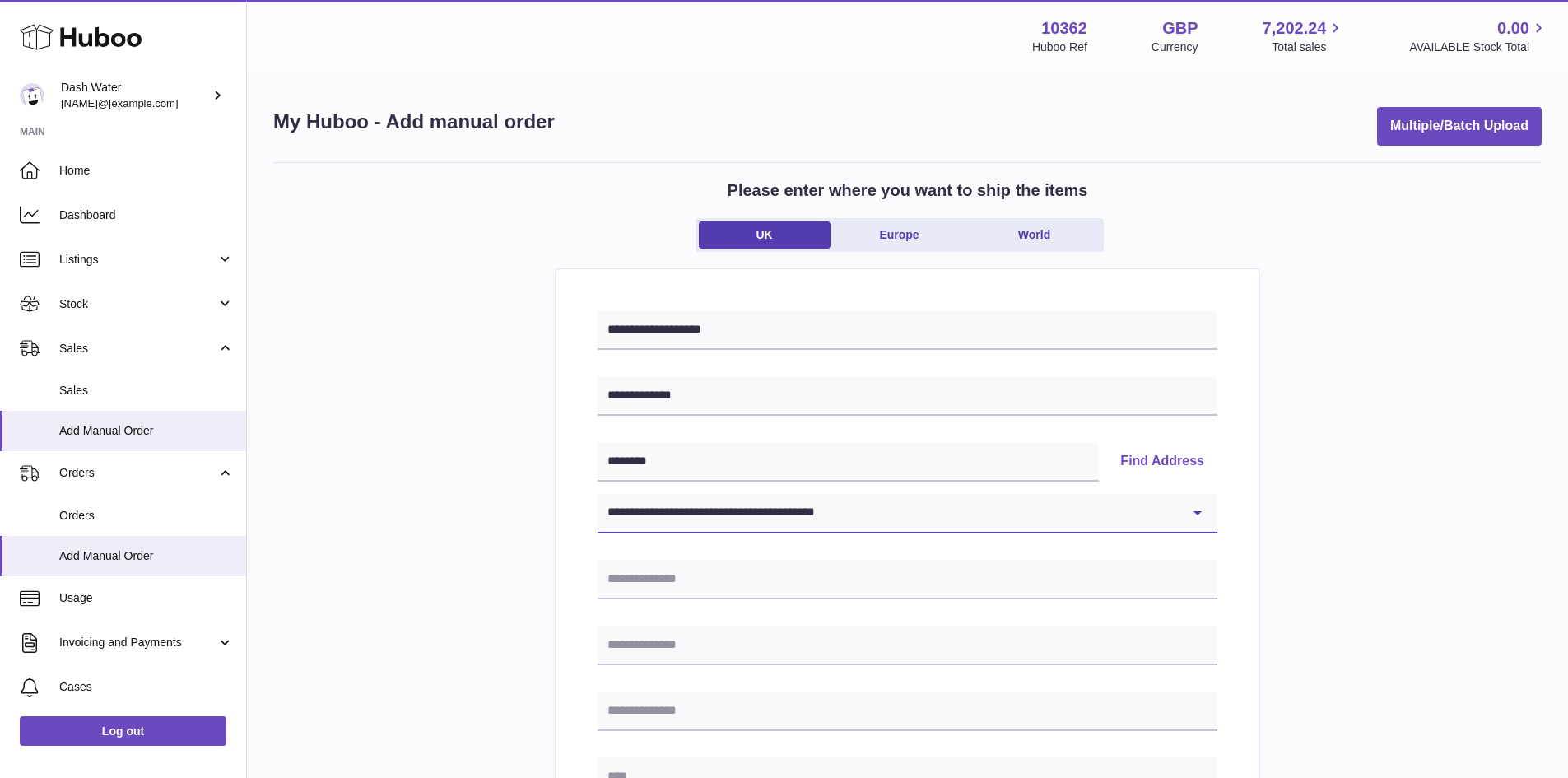 click on "**********" at bounding box center (907, 514) 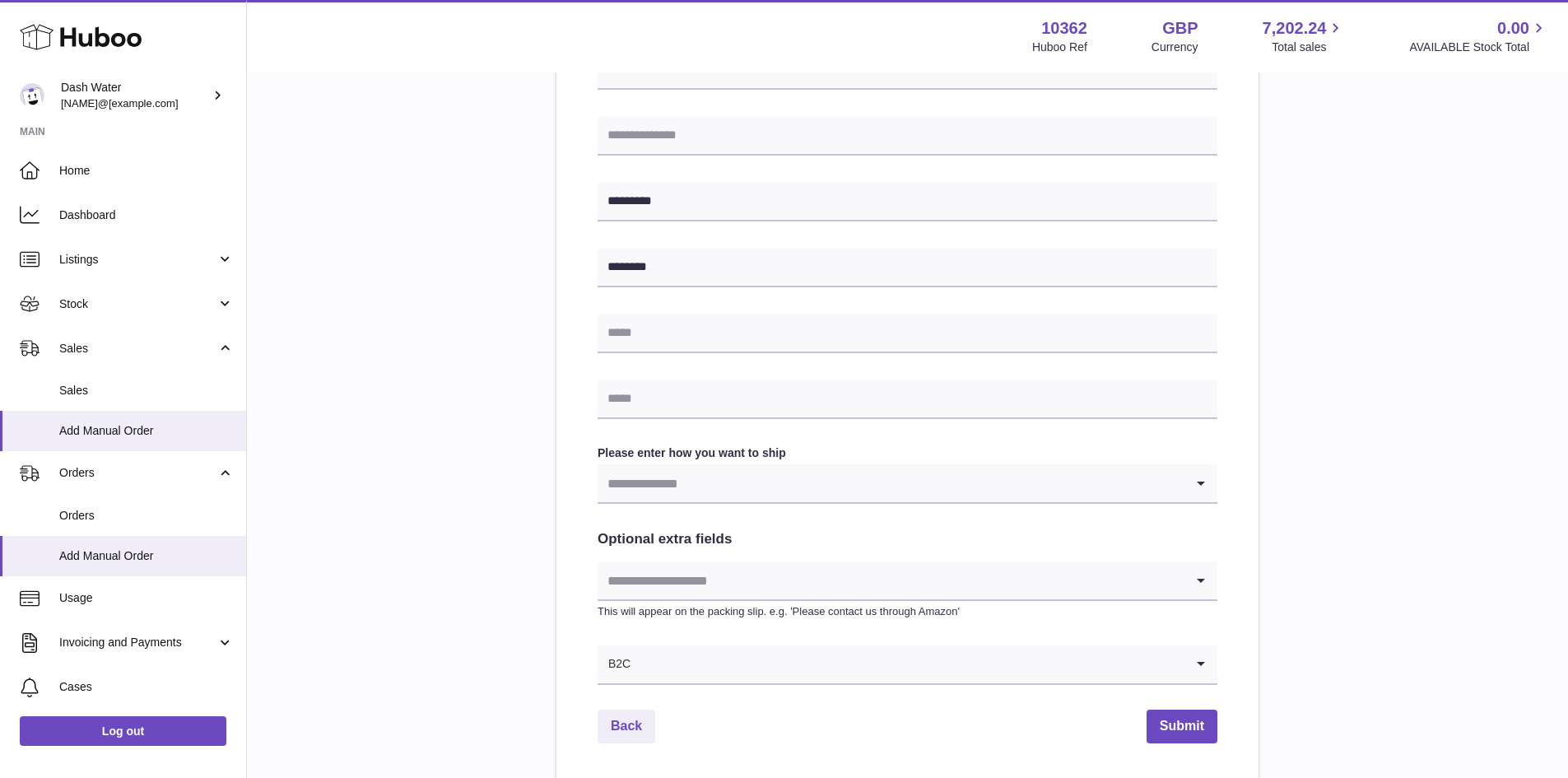 scroll, scrollTop: 576, scrollLeft: 0, axis: vertical 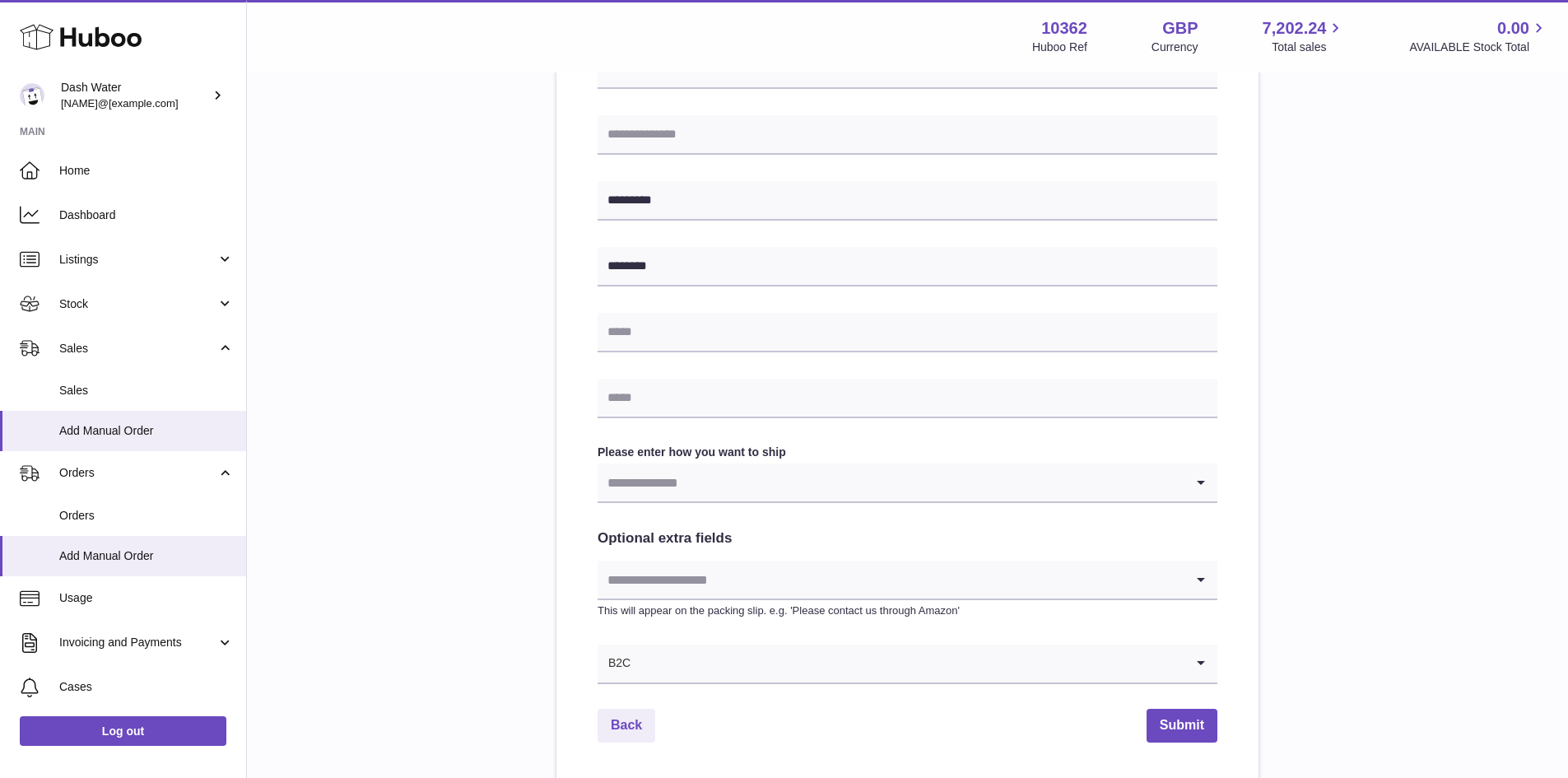 click at bounding box center (891, 482) 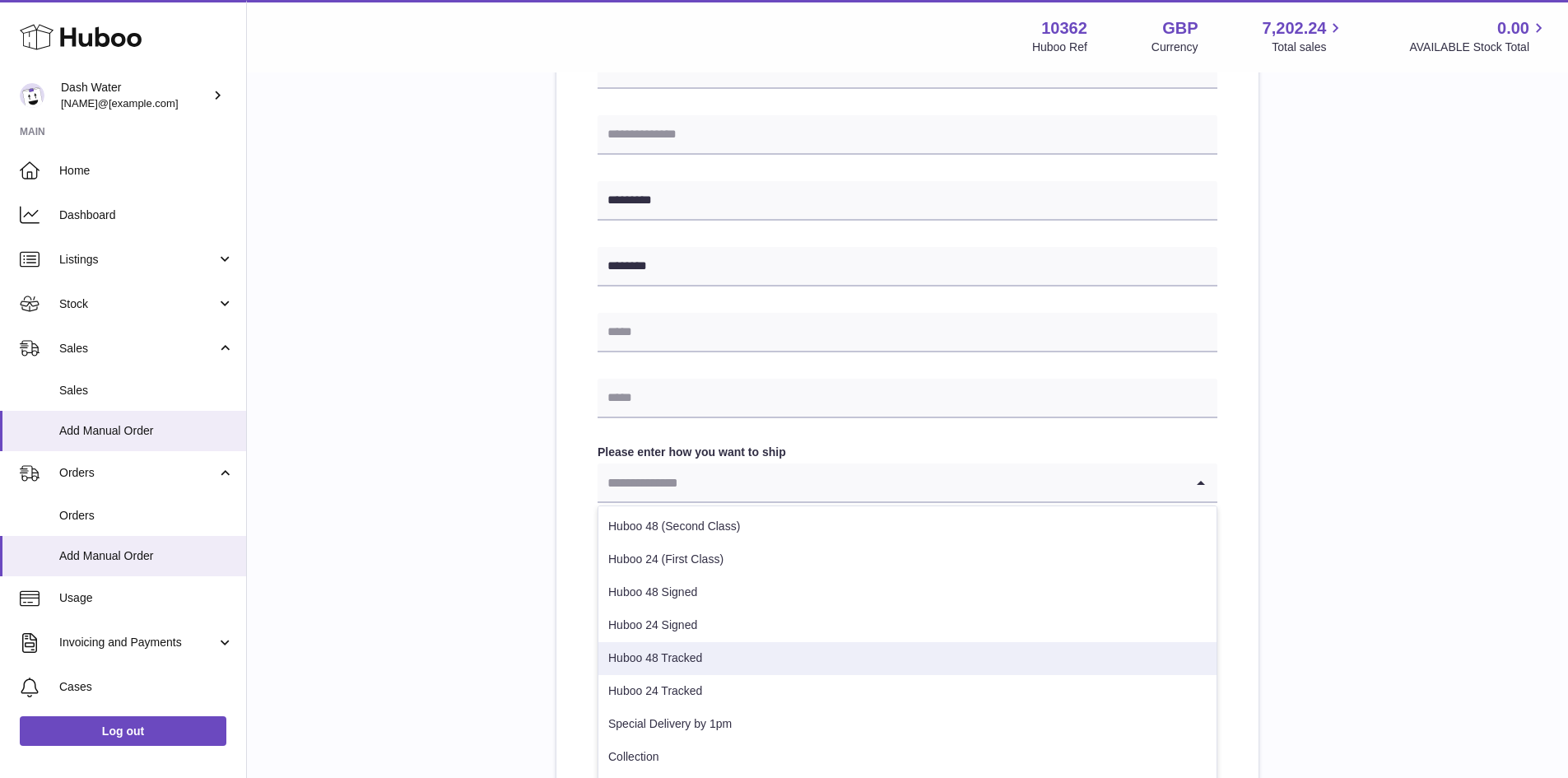 click on "Huboo 48 Tracked" at bounding box center [907, 659] 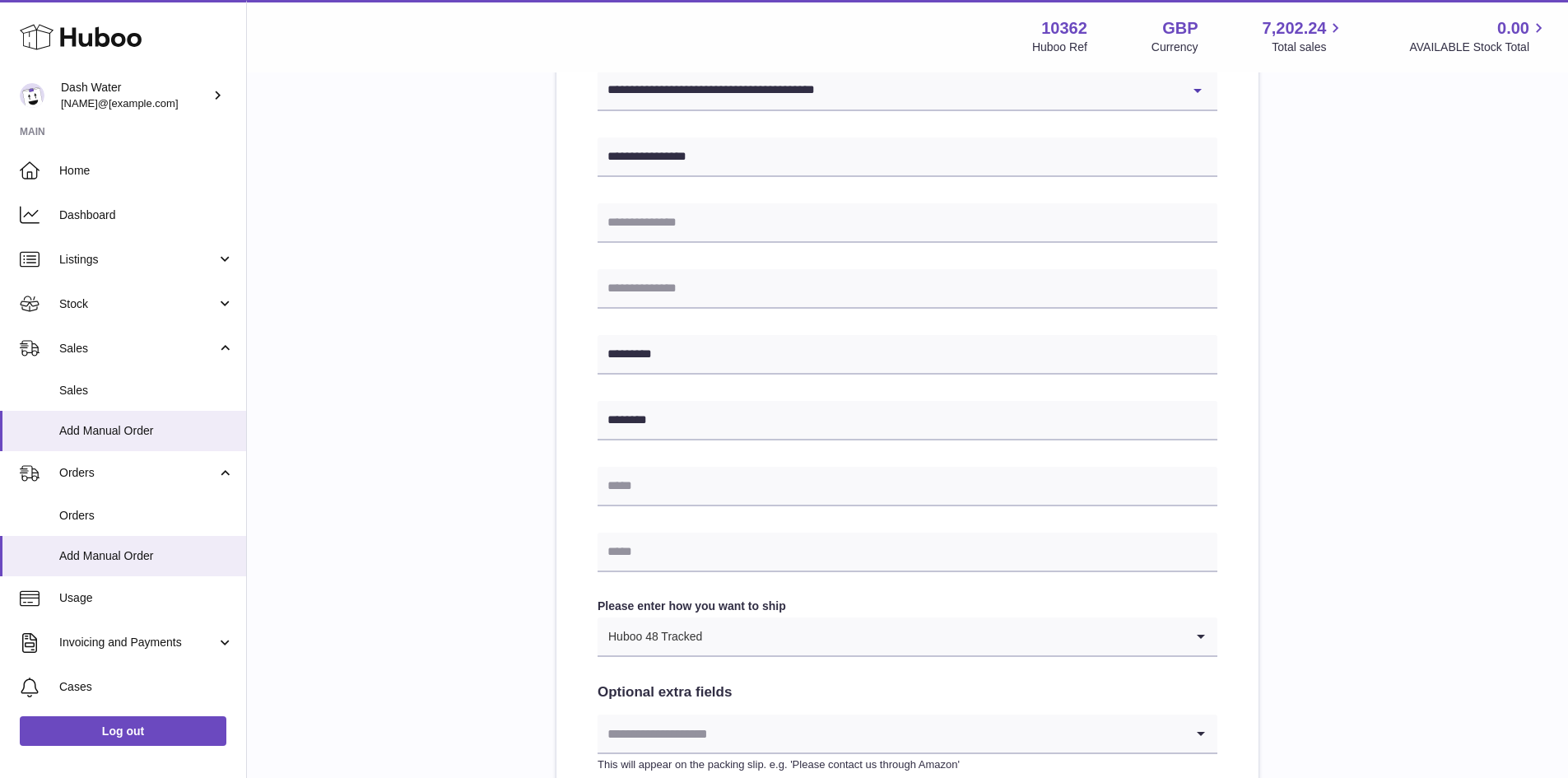 scroll, scrollTop: 713, scrollLeft: 0, axis: vertical 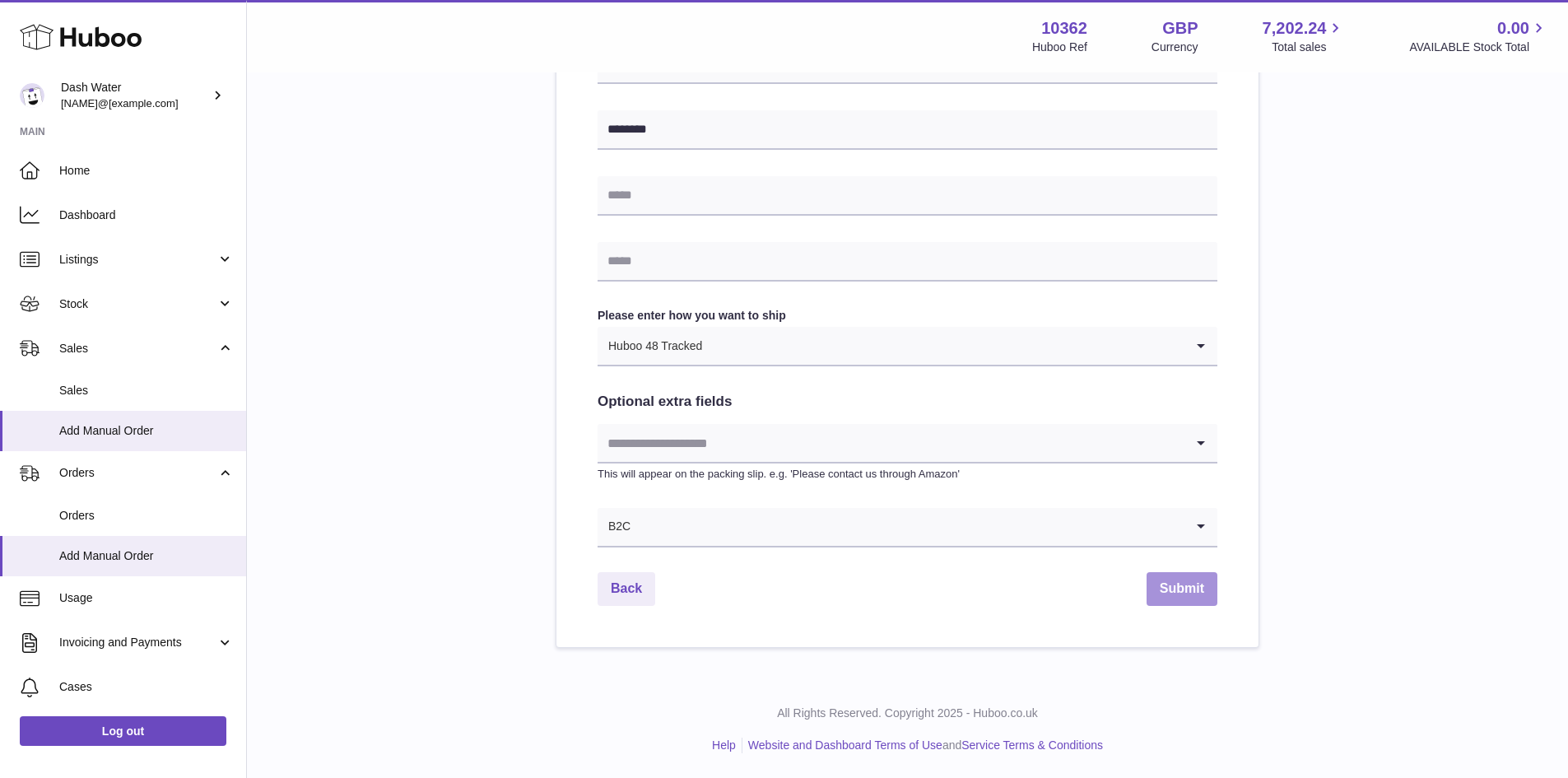 click on "Submit" at bounding box center [1182, 589] 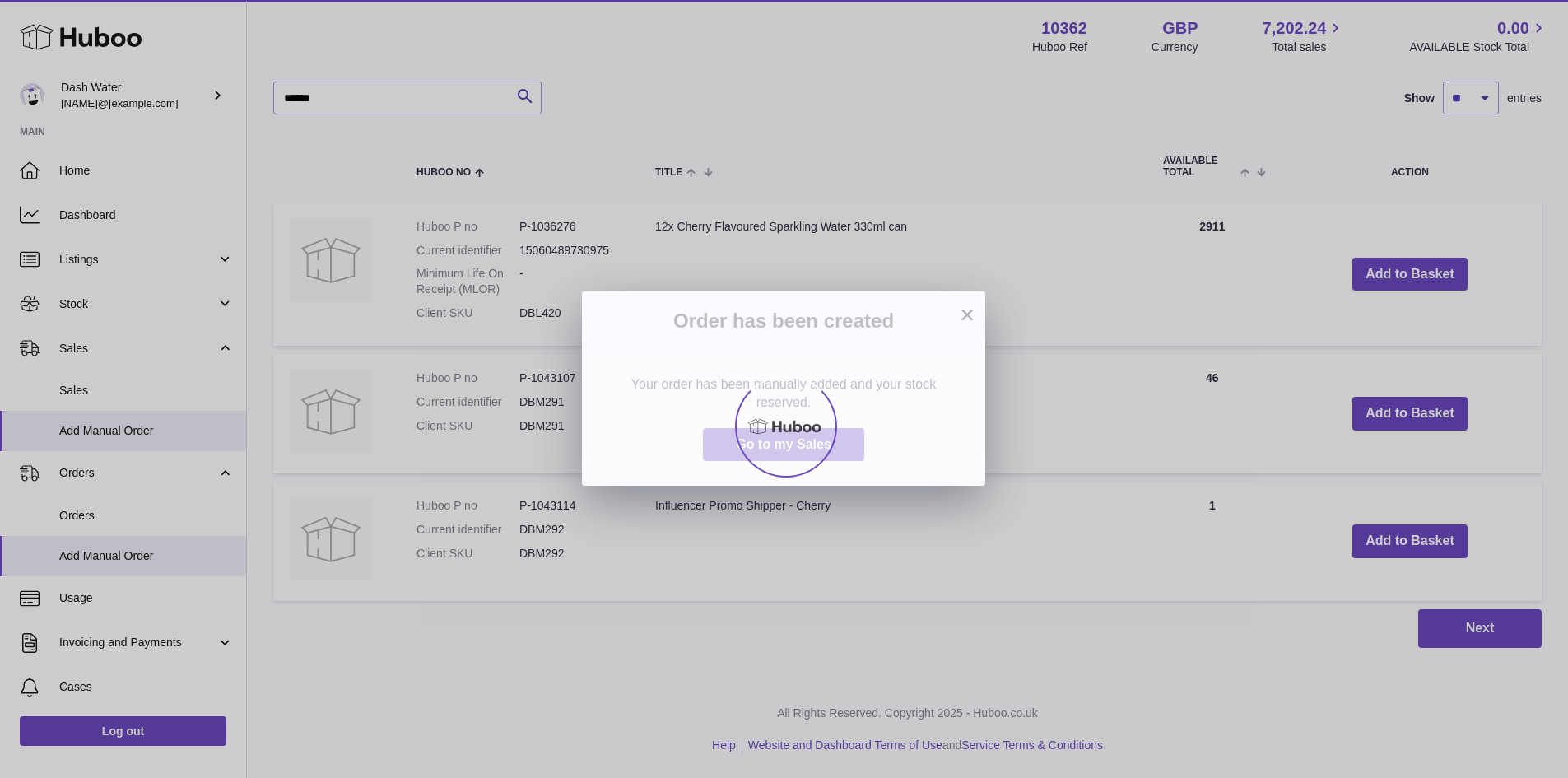 scroll, scrollTop: 0, scrollLeft: 0, axis: both 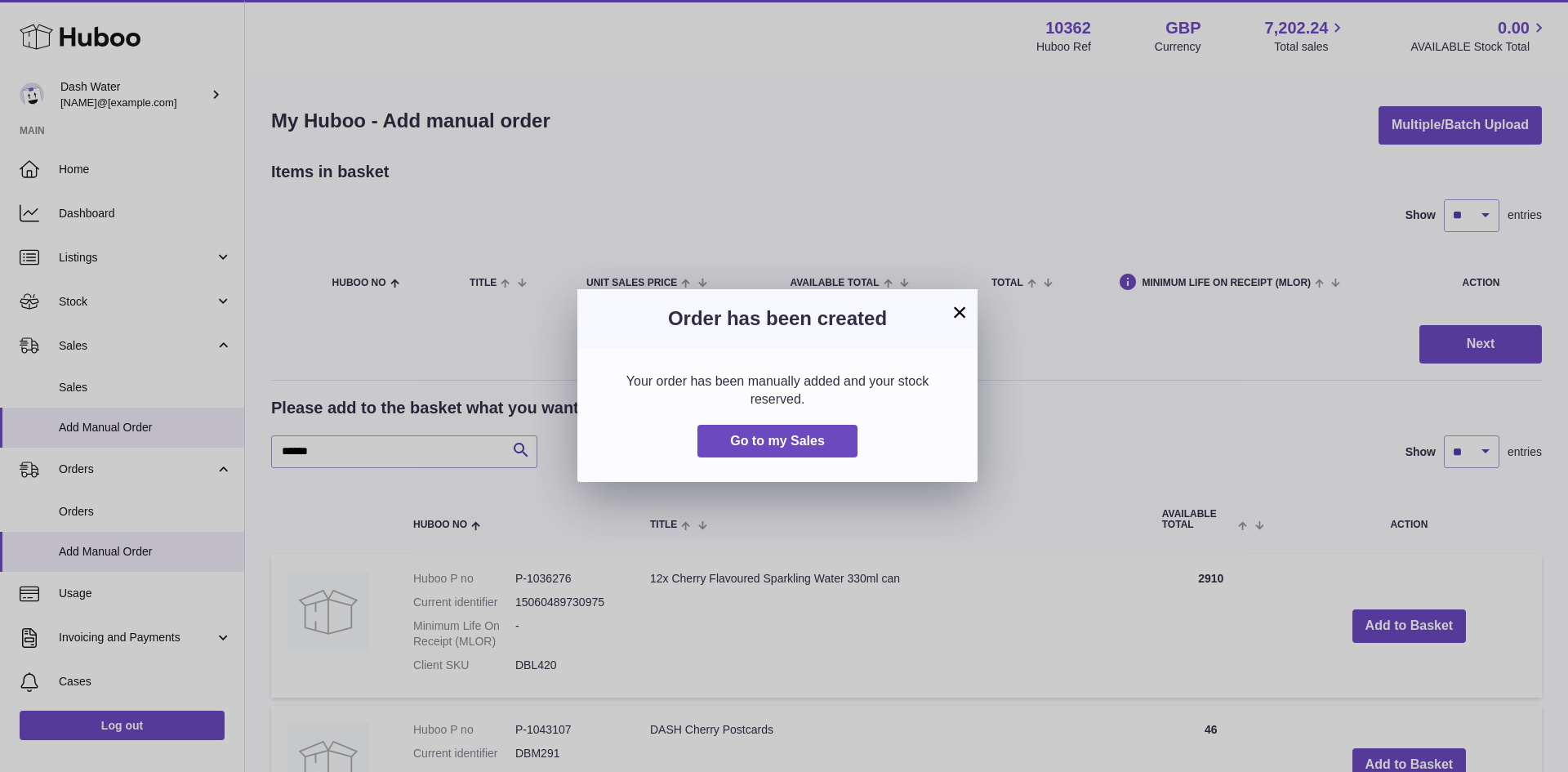 click on "×" at bounding box center [960, 312] 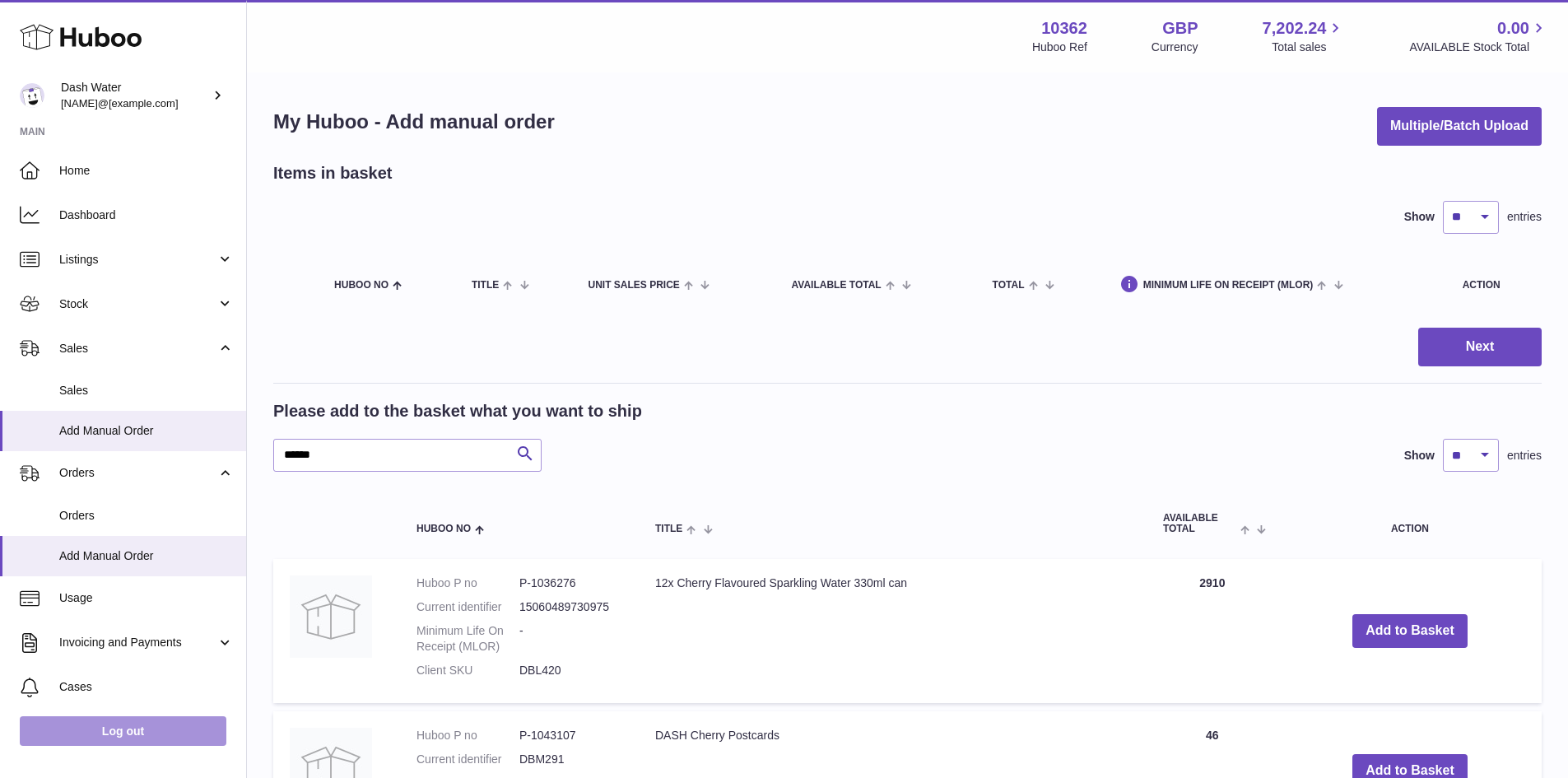 click on "Log out" at bounding box center (123, 731) 